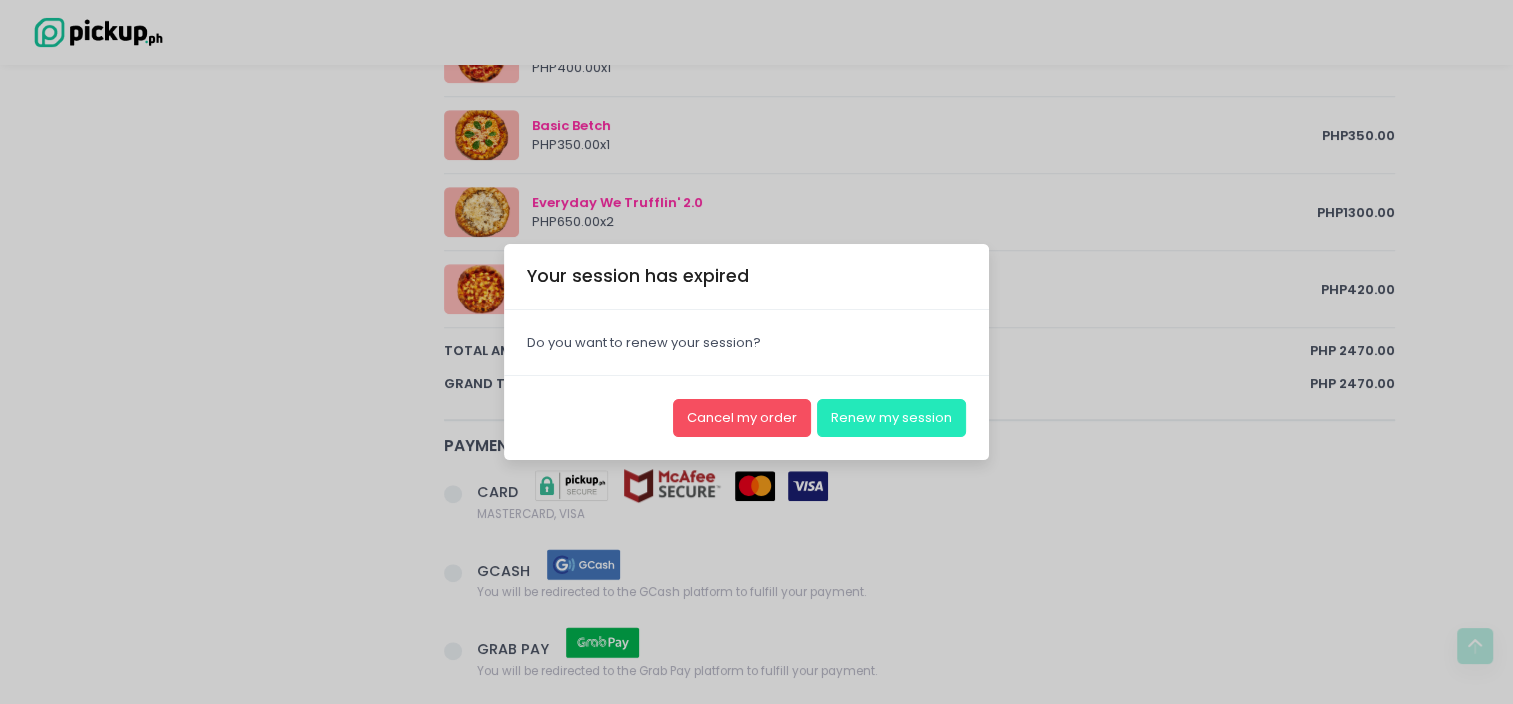 scroll, scrollTop: 1129, scrollLeft: 0, axis: vertical 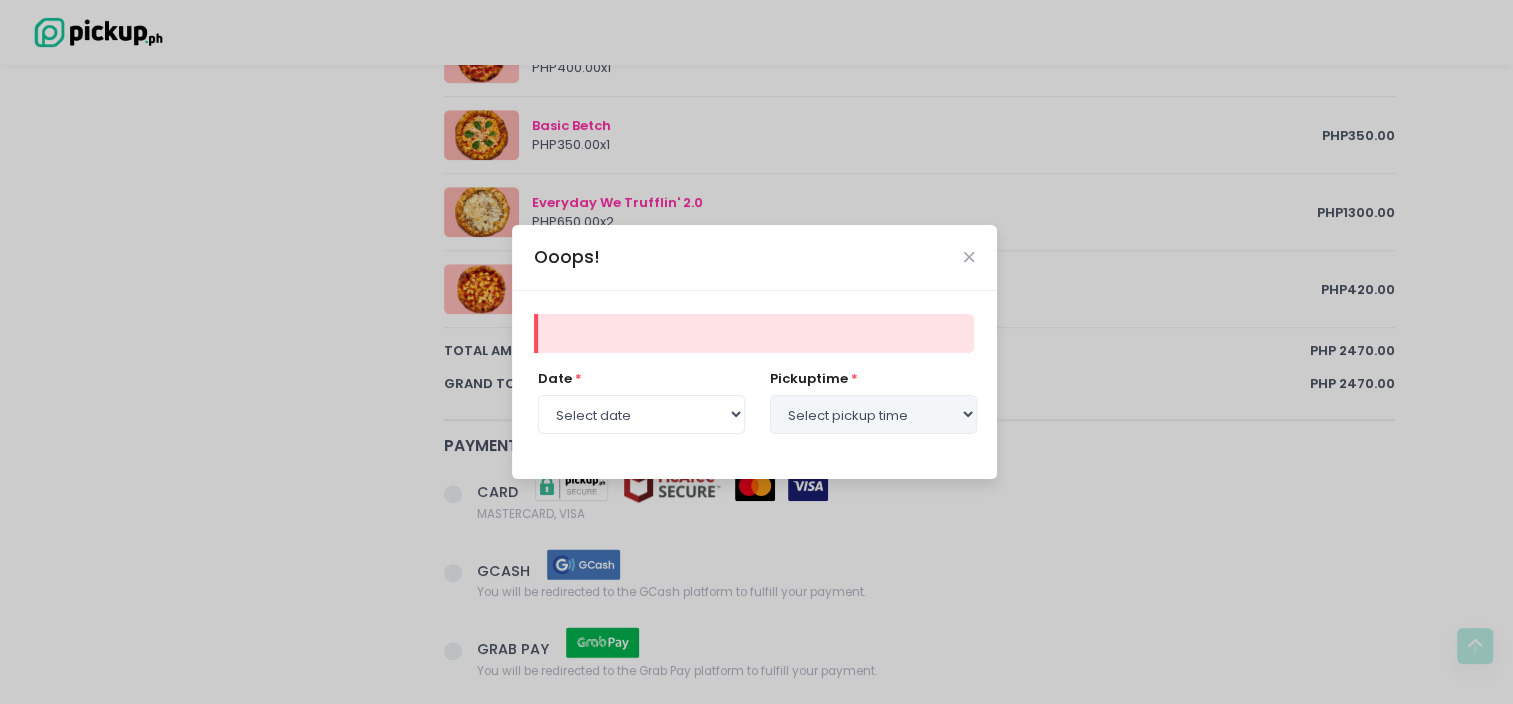 select on "[DATE]" 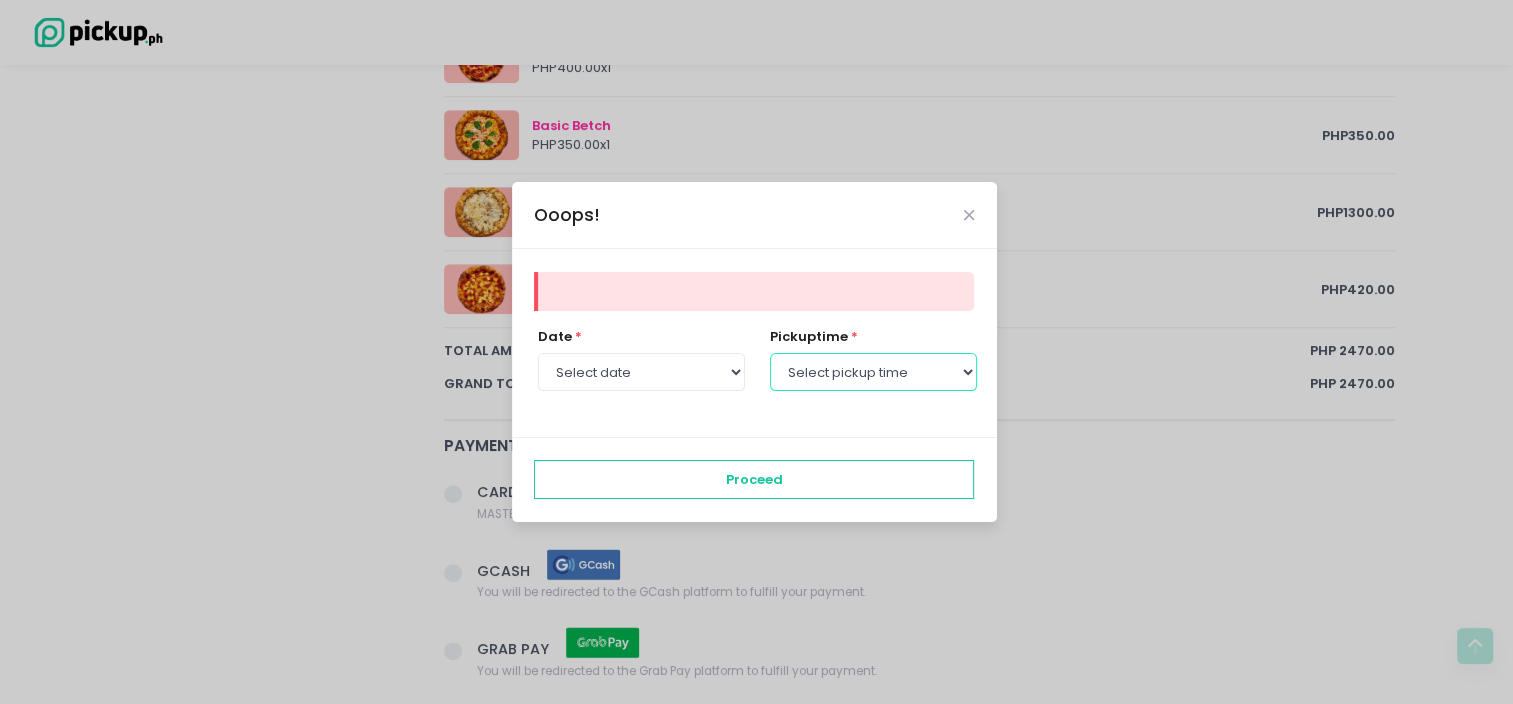 click on "Select pickup time [TIME] - [TIME] [TIME] - [TIME] [TIME] - [TIME] [TIME] - [TIME] [TIME] - [TIME] [TIME] - [TIME] [TIME] - [TIME] [TIME] - [TIME] [TIME] - [TIME] [TIME] - [TIME] [TIME] - [TIME] [TIME] - [TIME]" at bounding box center [873, 372] 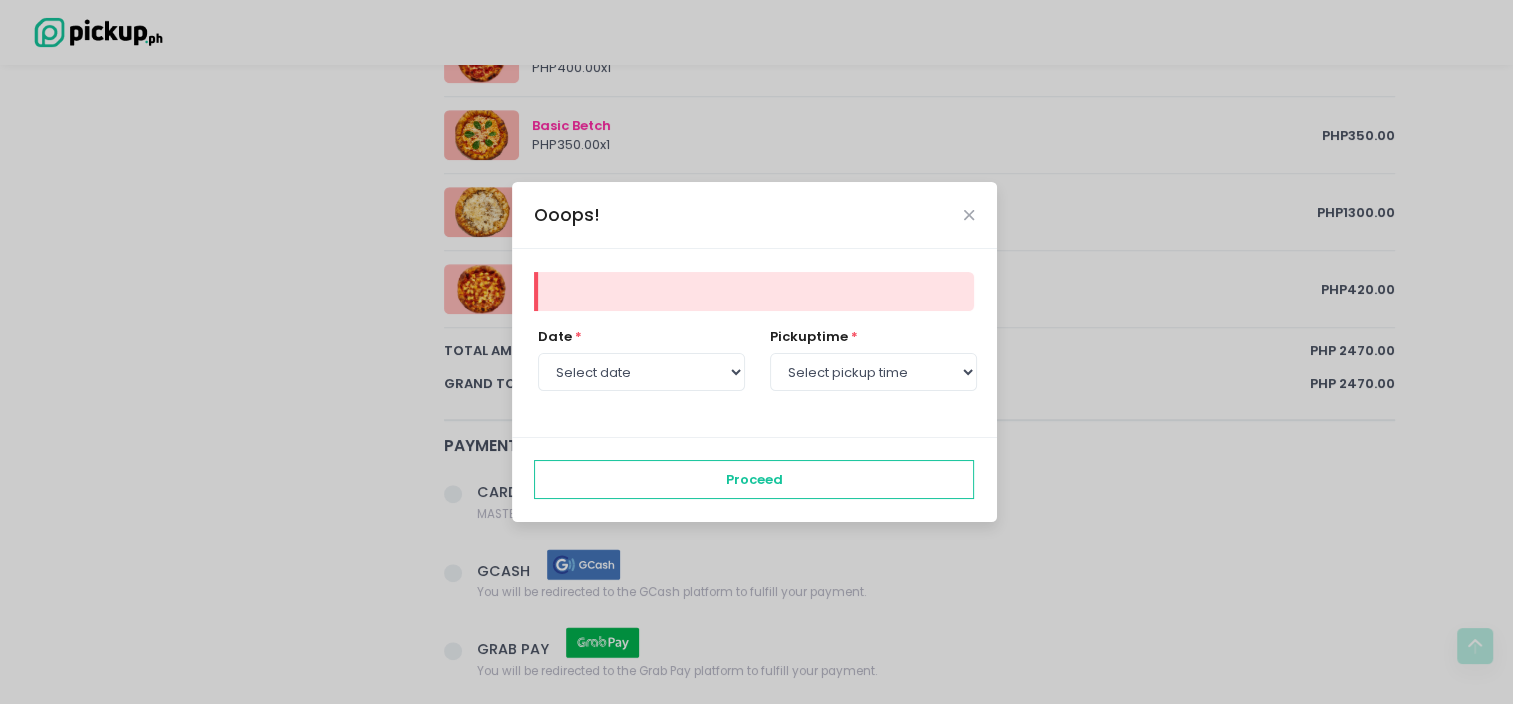 click on "Ooops! date * Select date [DAY], [MONTH] [DAY] [DAY], [MONTH] [DAY] pickup time * Select pickup time [TIME] - [TIME] [TIME] - [TIME] [TIME] - [TIME] [TIME] - [TIME] [TIME] - [TIME] [TIME] - [TIME] [TIME] - [TIME] [TIME] - [TIME] [TIME] - [TIME] [TIME] - [TIME] [TIME] - [TIME] [TIME] - [TIME] [TIME] - [TIME] Proceed" at bounding box center [756, 352] 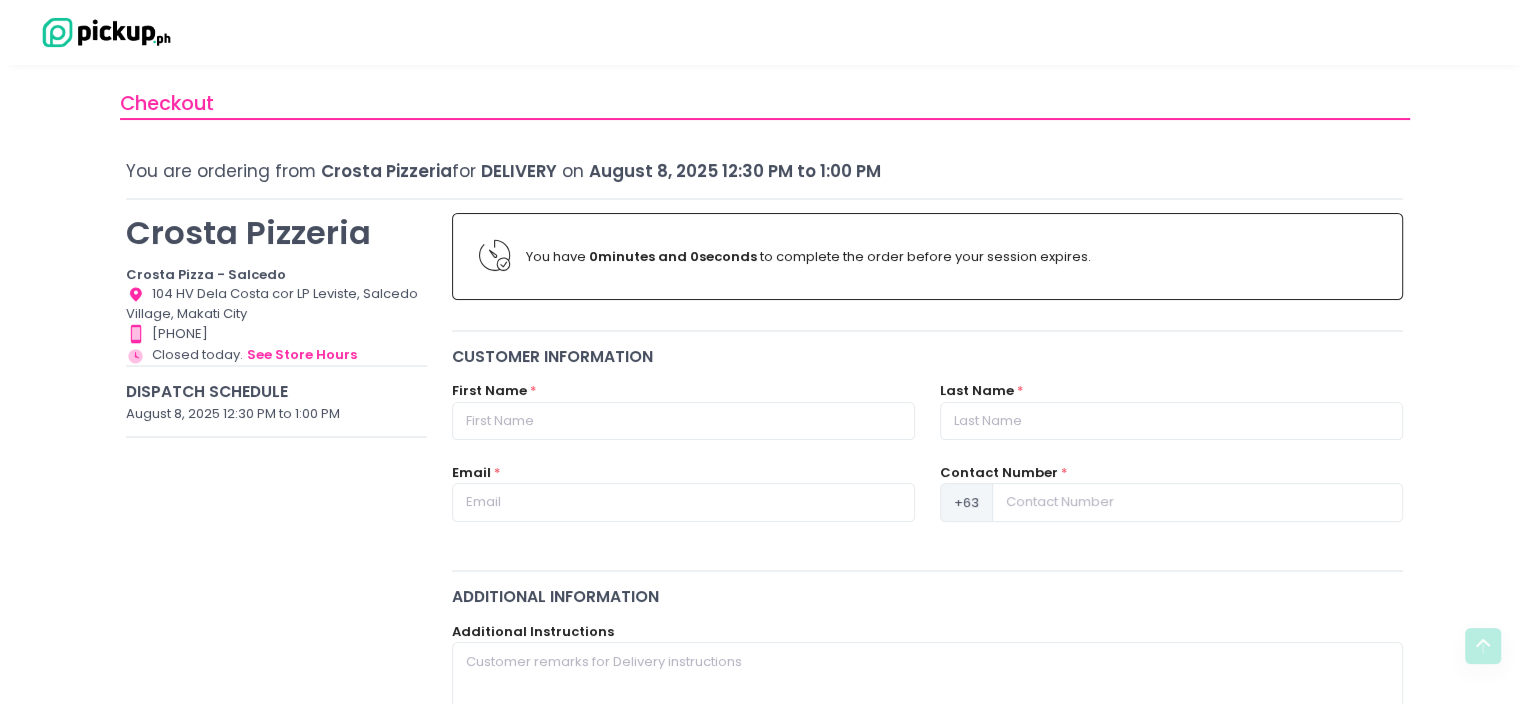 scroll, scrollTop: 0, scrollLeft: 0, axis: both 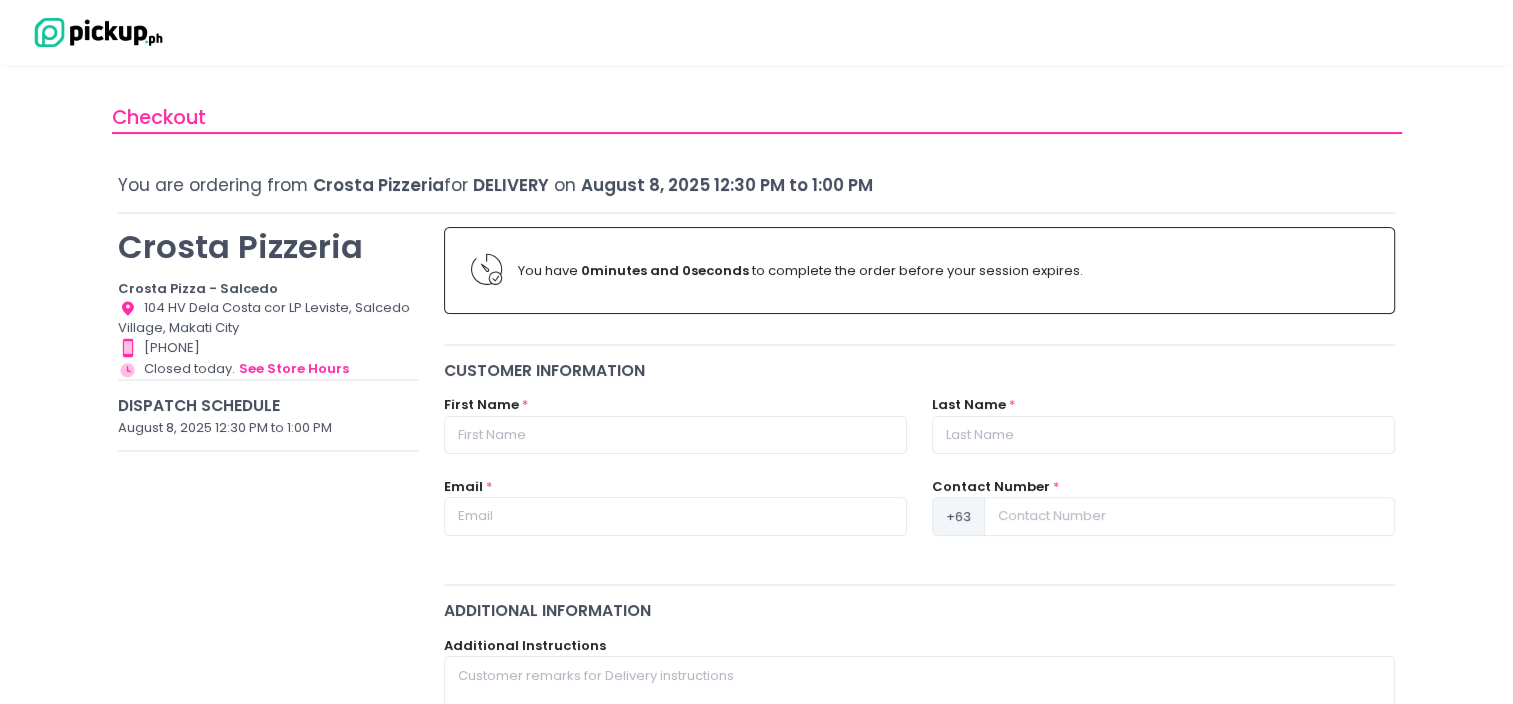 click on "Dispatch Schedule" at bounding box center (268, 405) 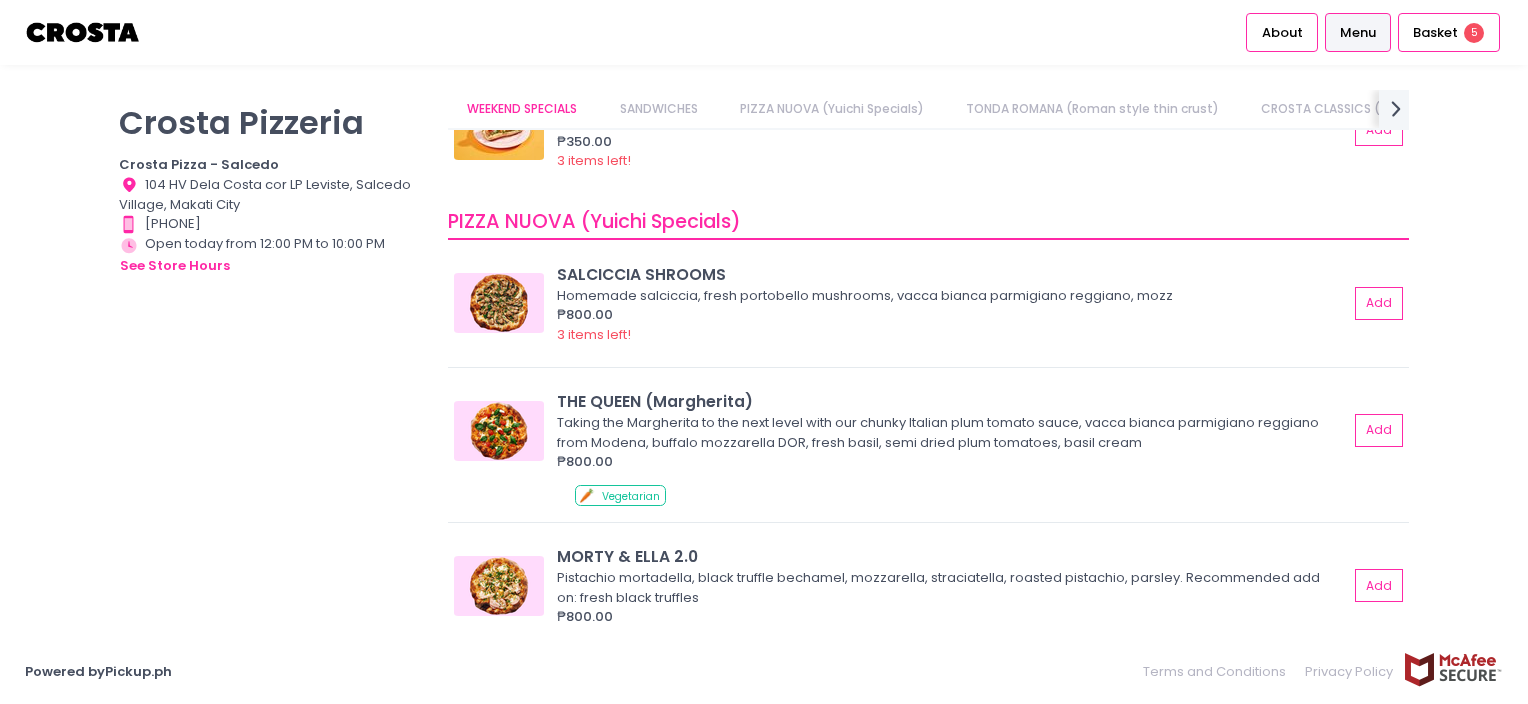 scroll, scrollTop: 0, scrollLeft: 0, axis: both 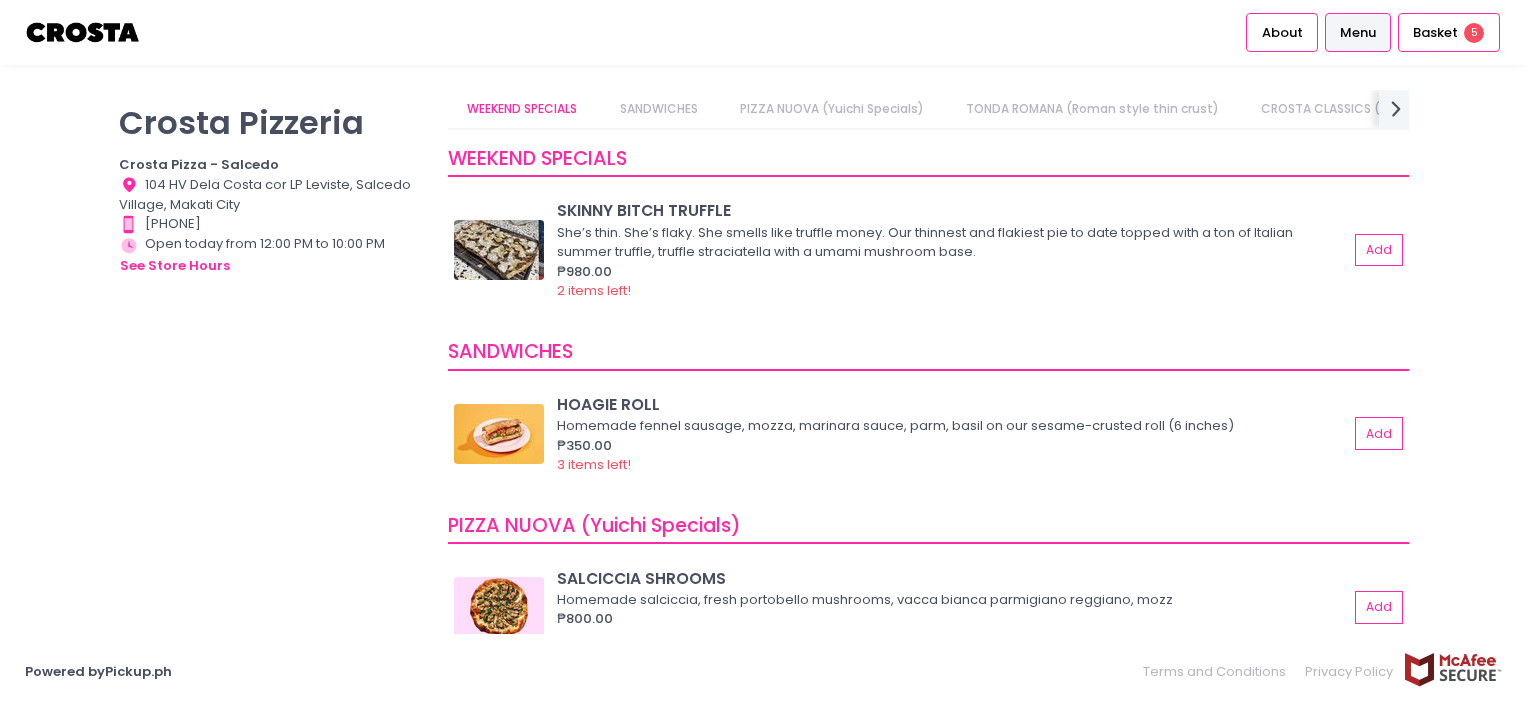 click on "PIZZA NUOVA (Yuichi Specials)" at bounding box center (831, 109) 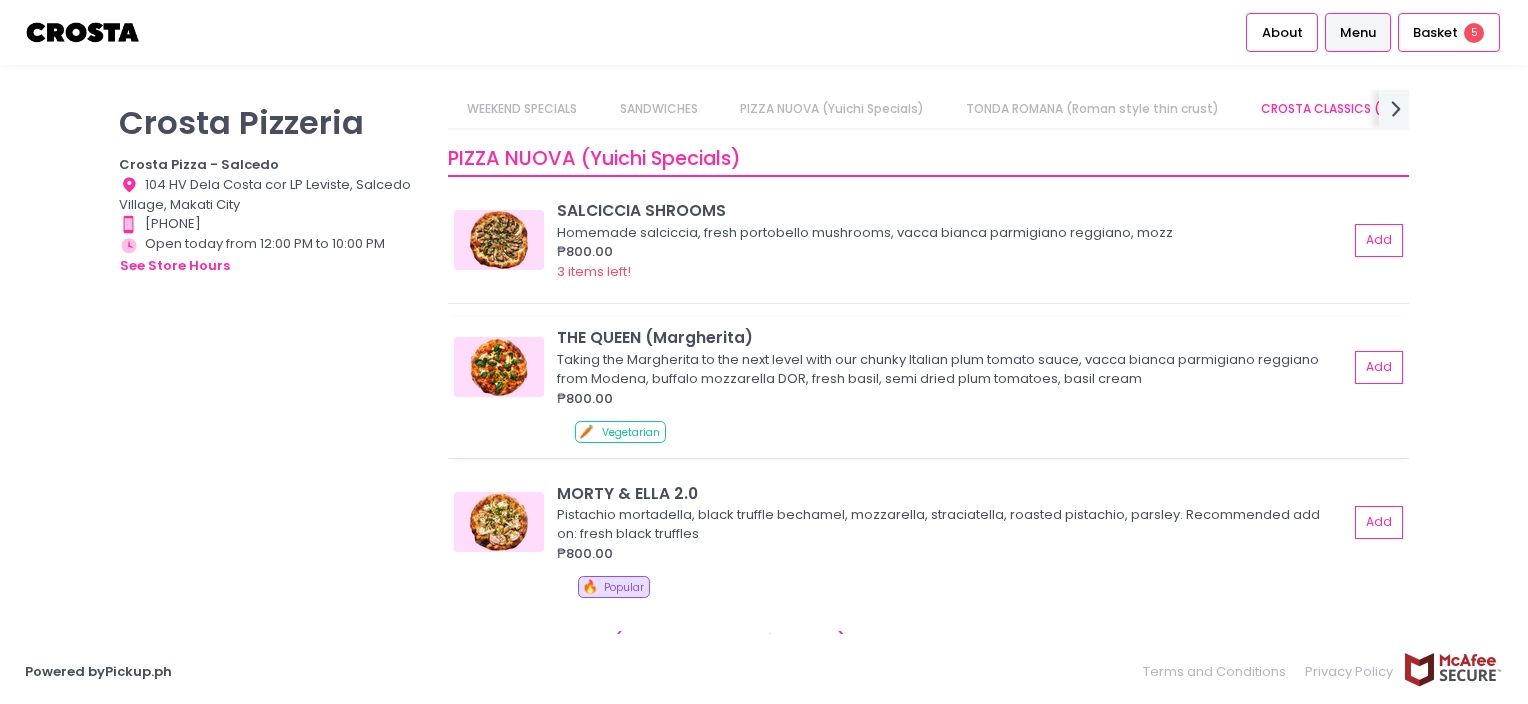 scroll, scrollTop: 918, scrollLeft: 0, axis: vertical 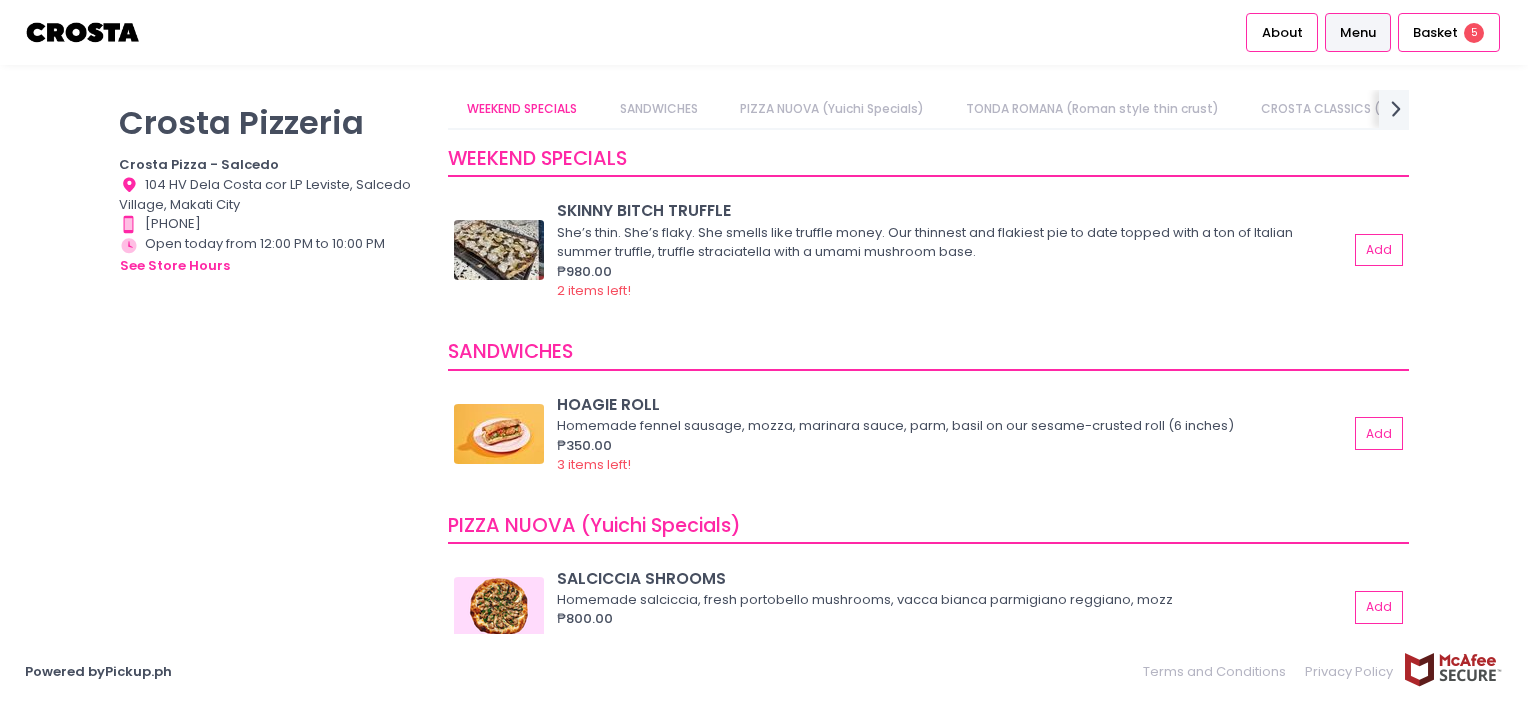 click on "Crosta Pizzeria" at bounding box center [271, 122] 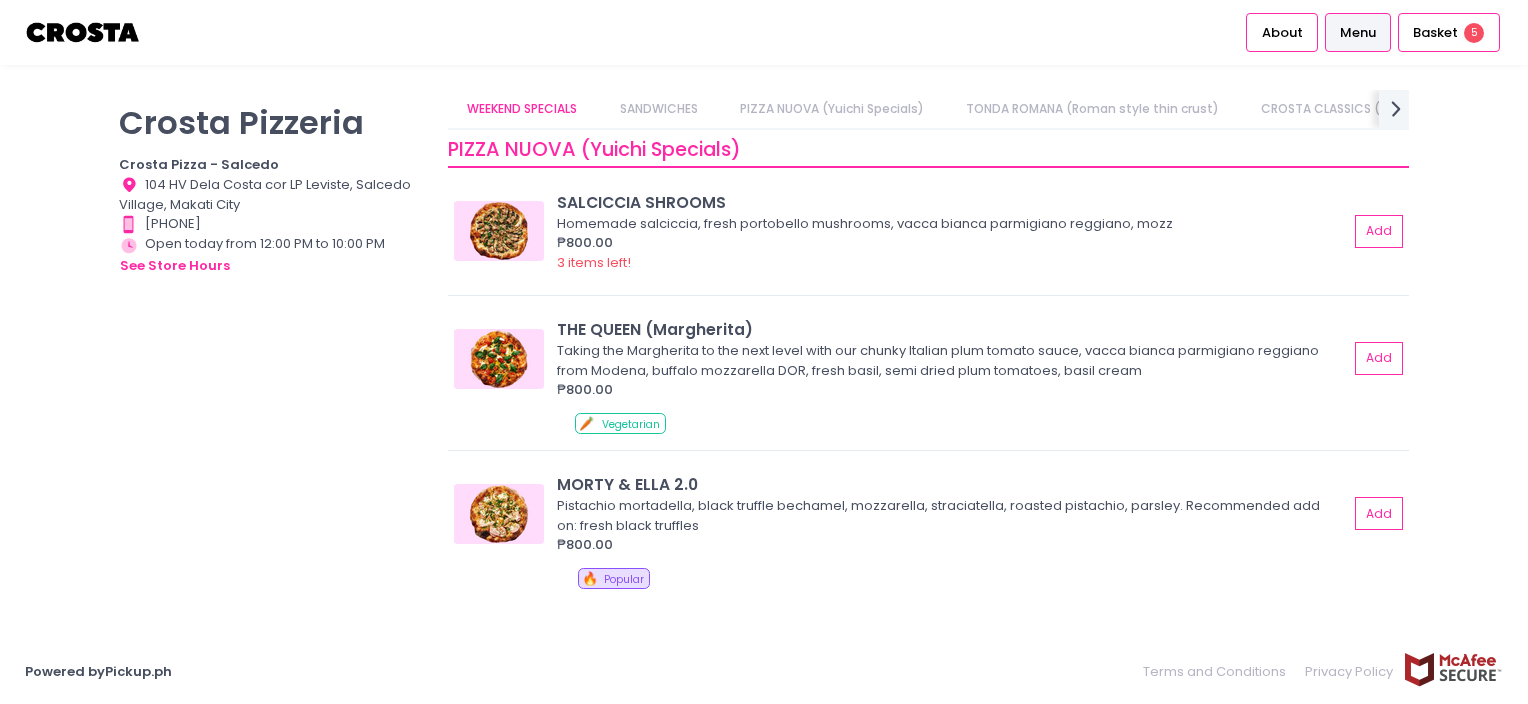 scroll, scrollTop: 580, scrollLeft: 0, axis: vertical 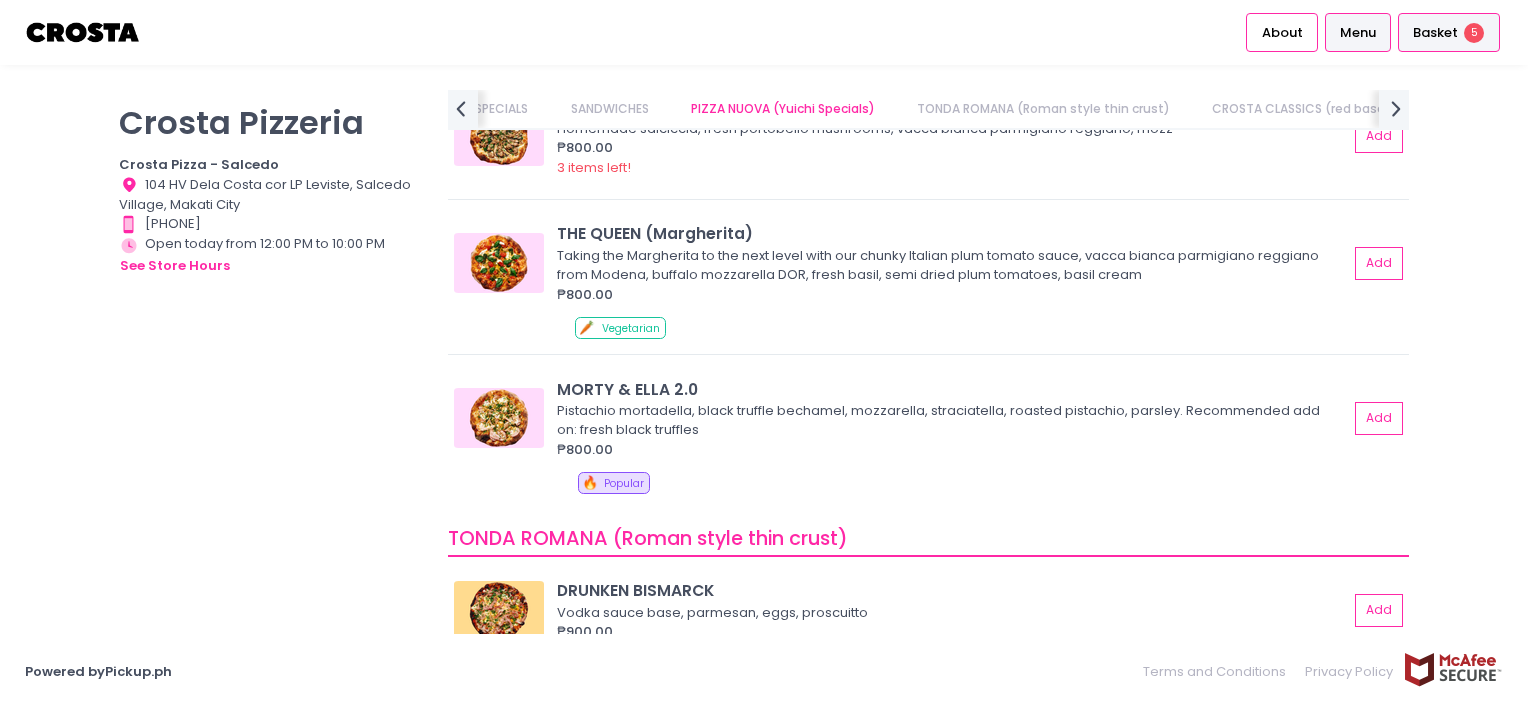 click on "Basket 5" at bounding box center [1449, 32] 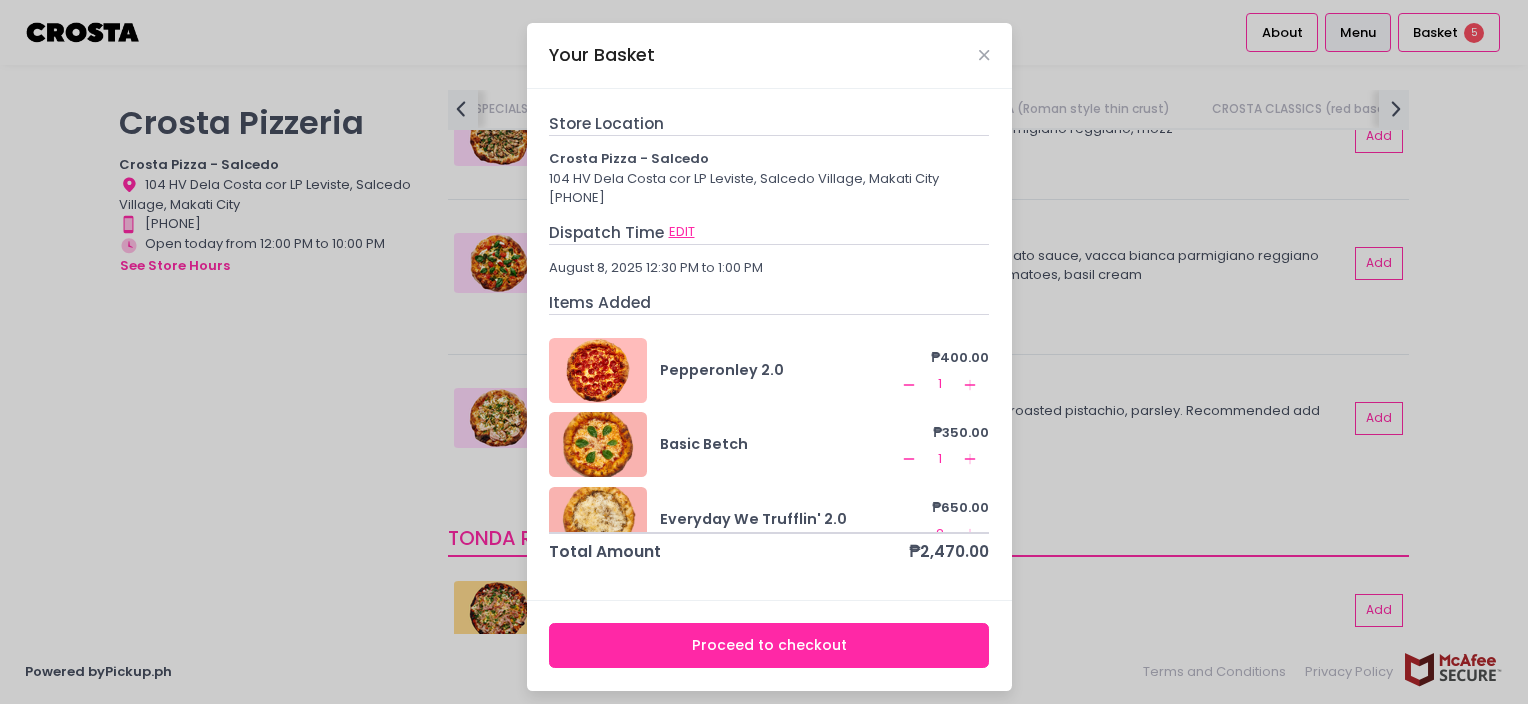 click on "EDIT" at bounding box center (682, 232) 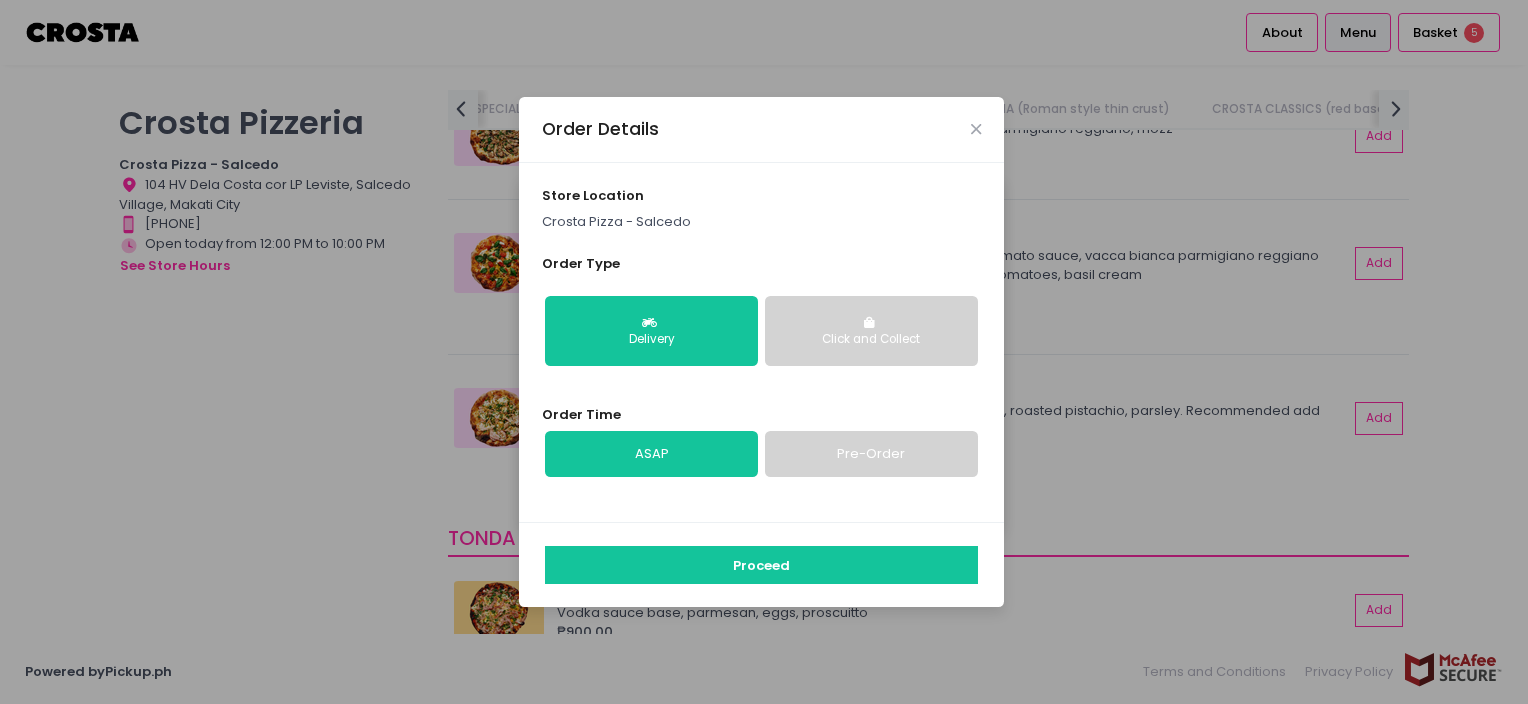 click on "ASAP" at bounding box center [651, 454] 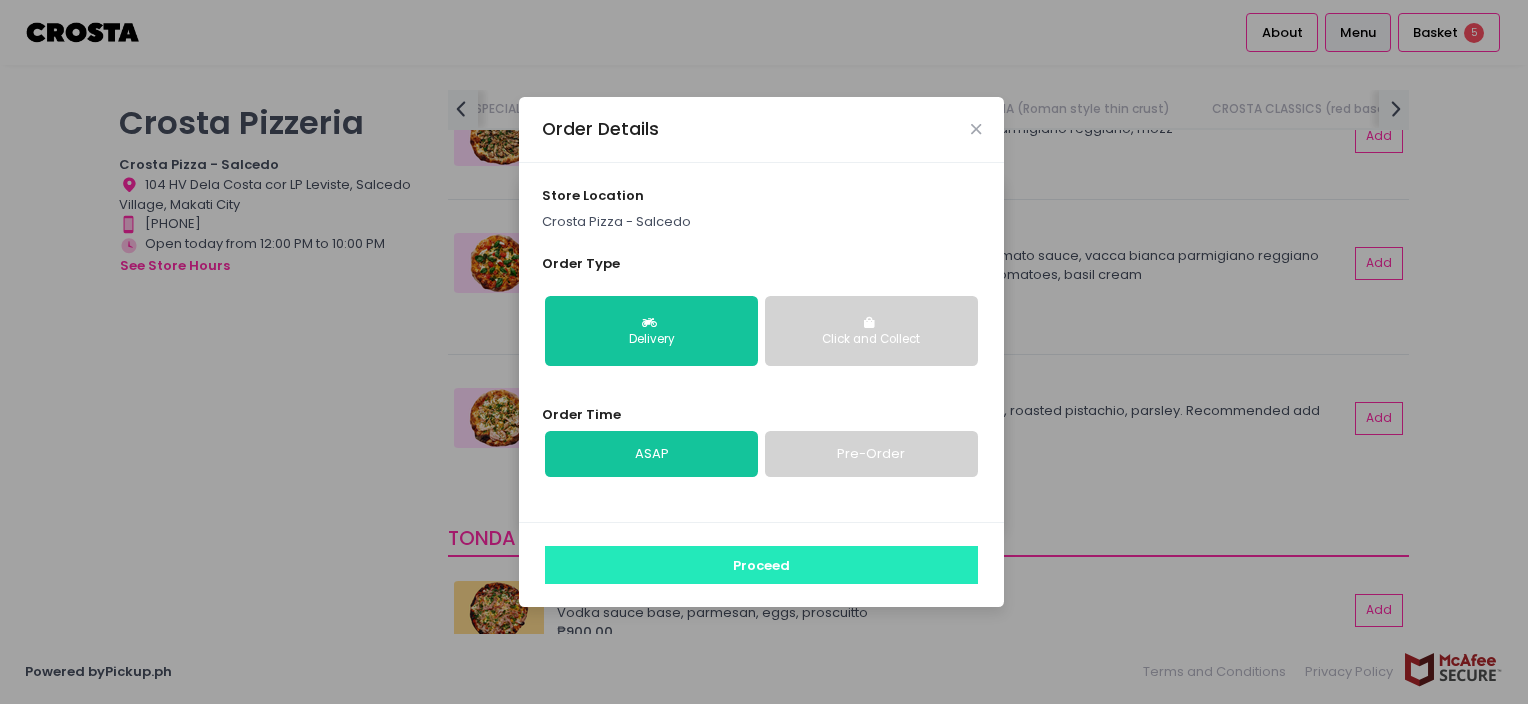 click on "Proceed" at bounding box center (761, 565) 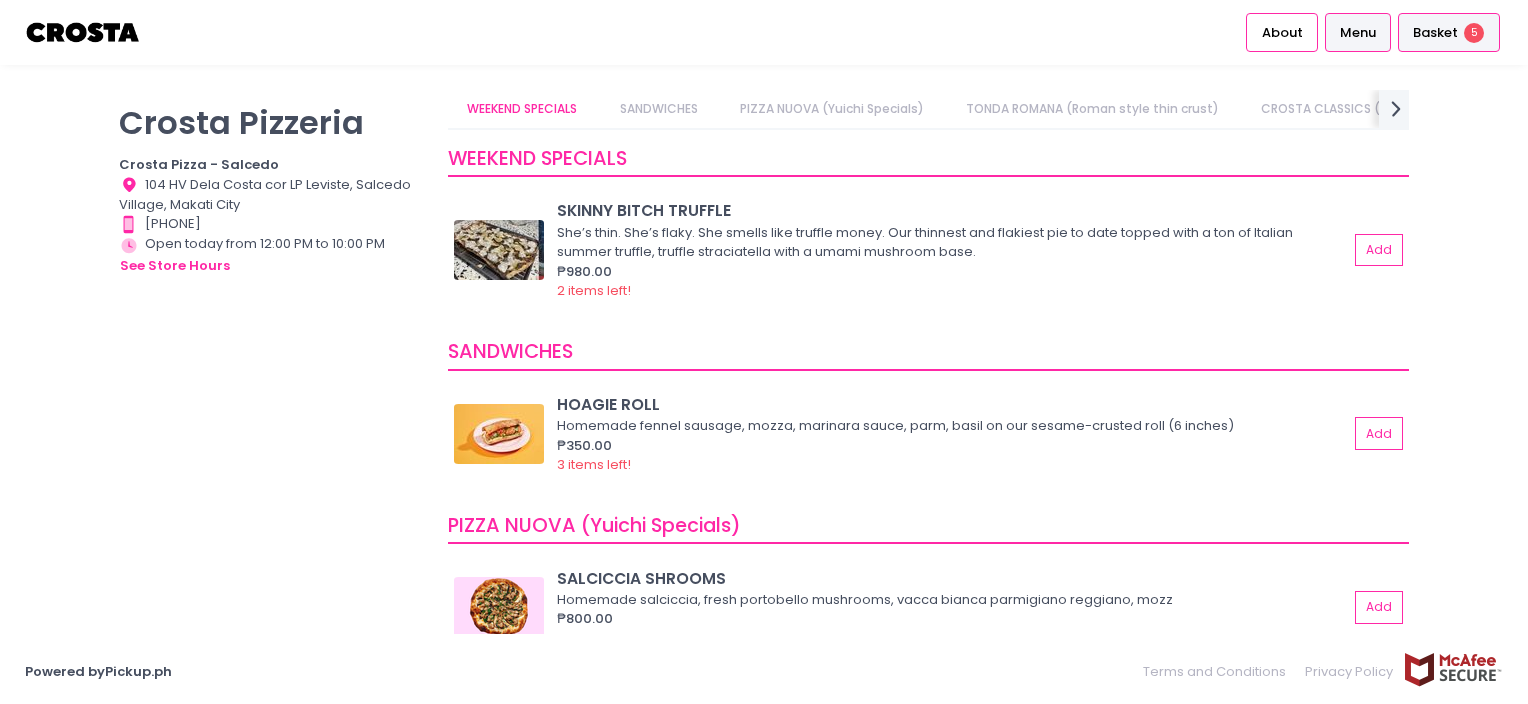 click on "Basket" at bounding box center [1435, 33] 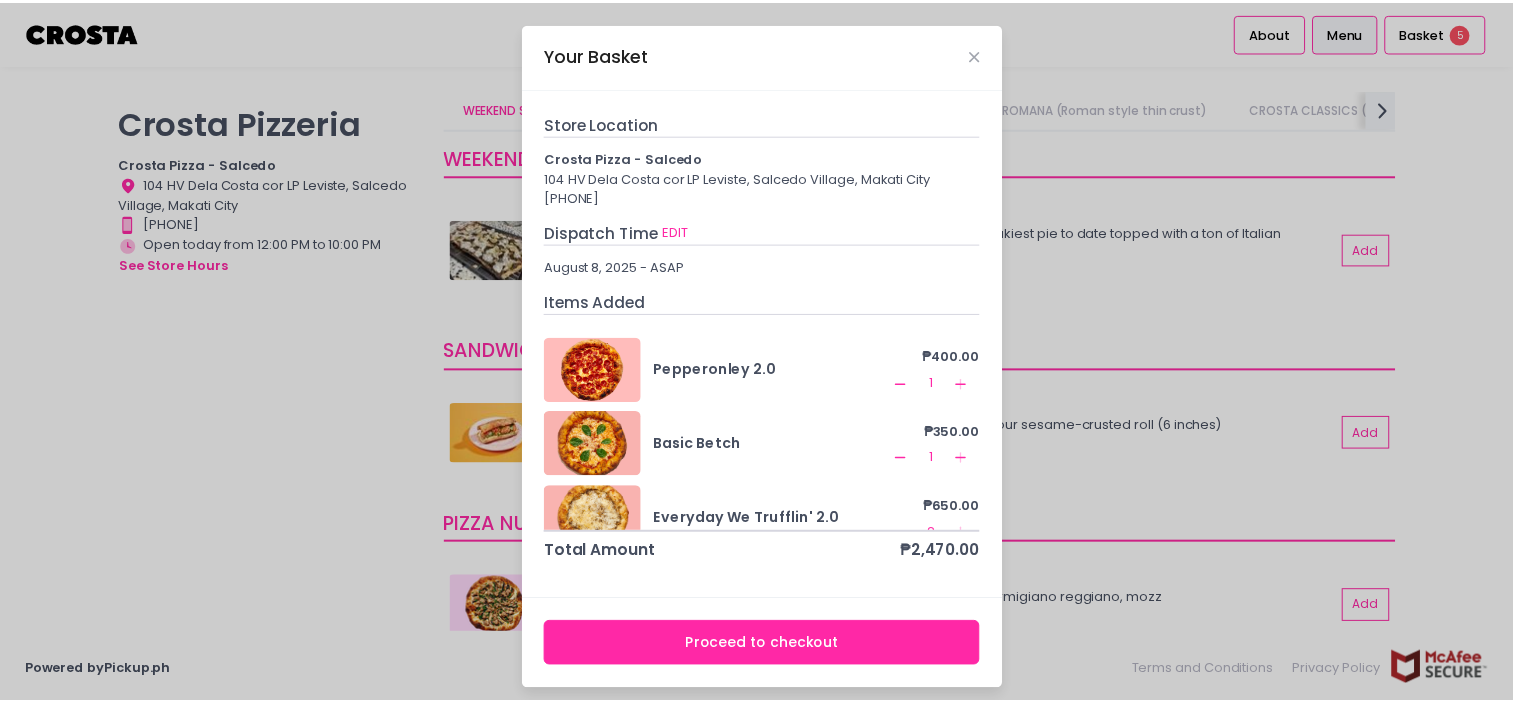 scroll, scrollTop: 104, scrollLeft: 0, axis: vertical 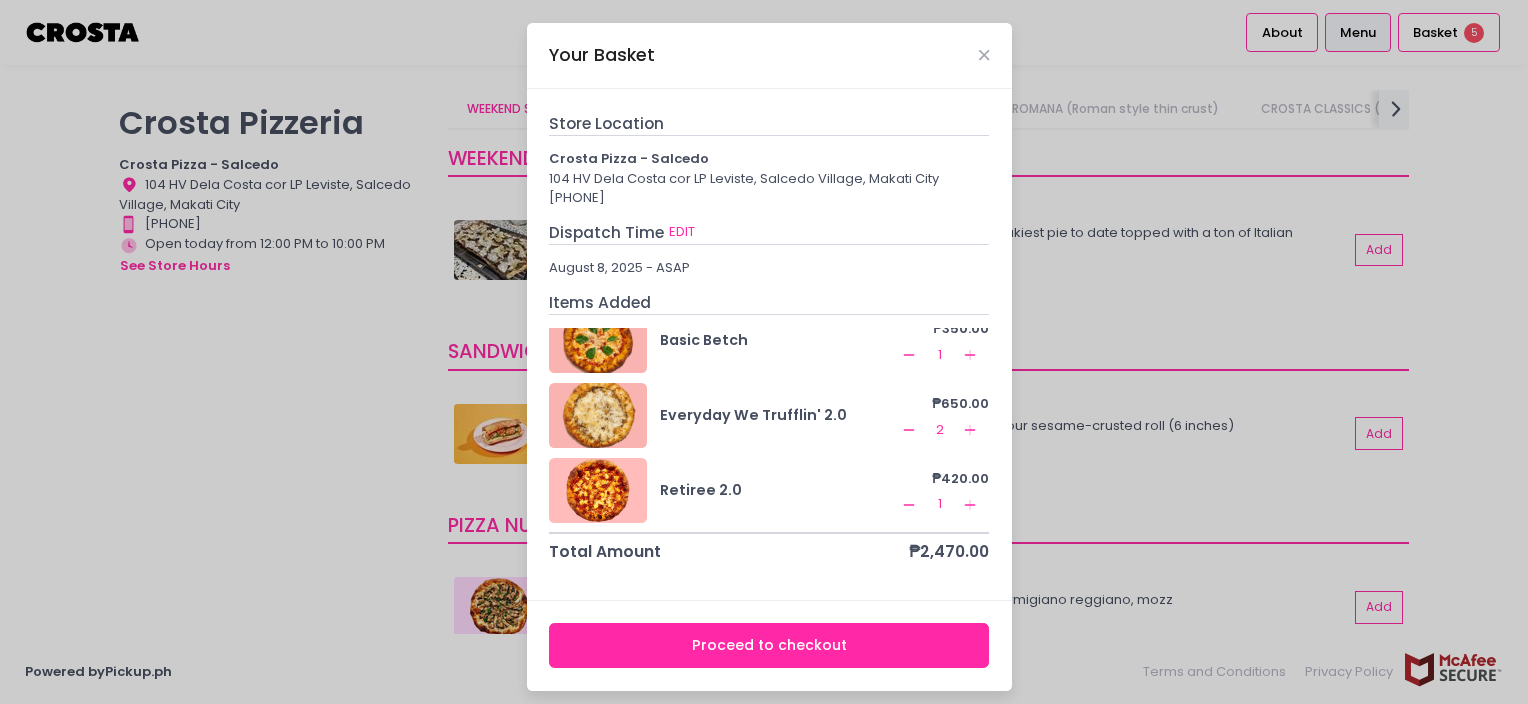 click on "Proceed to checkout" at bounding box center [769, 645] 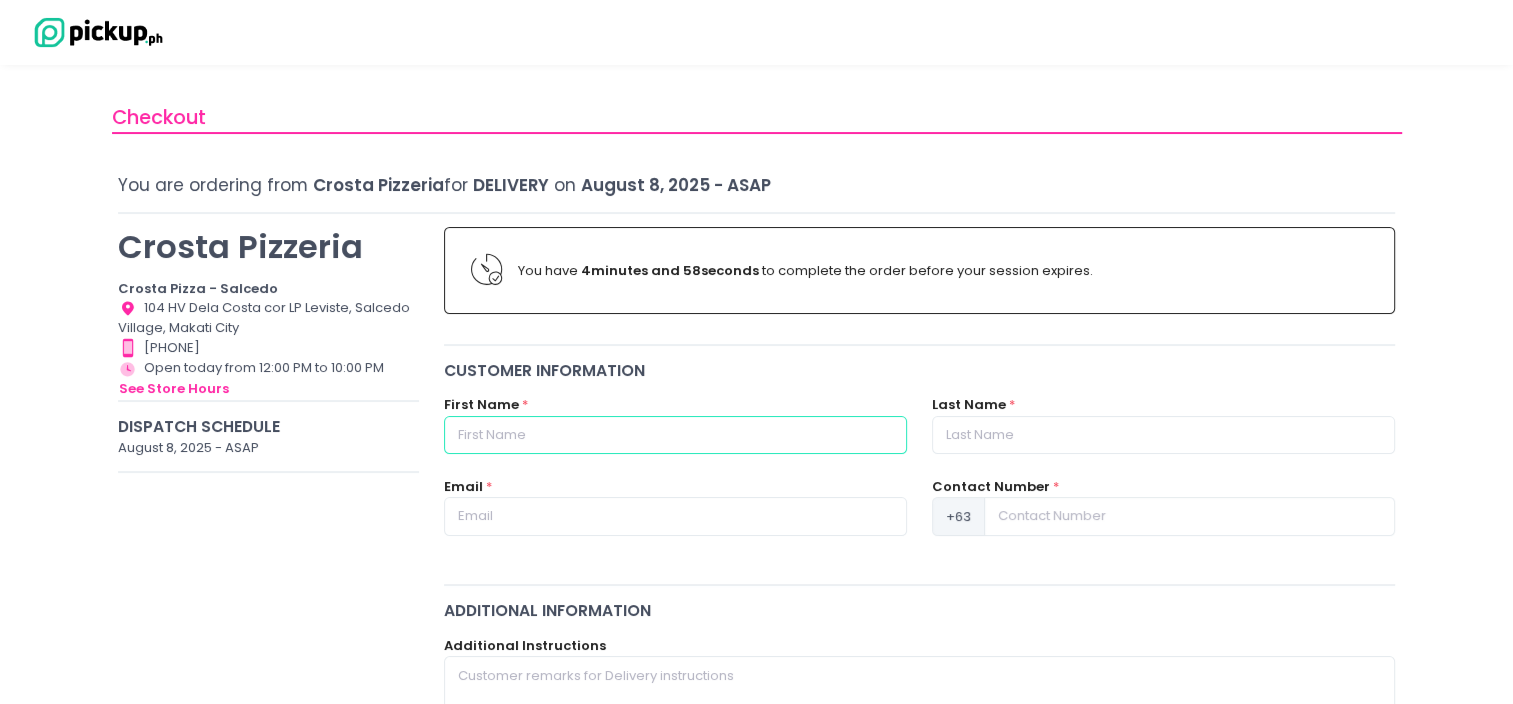 click at bounding box center [675, 435] 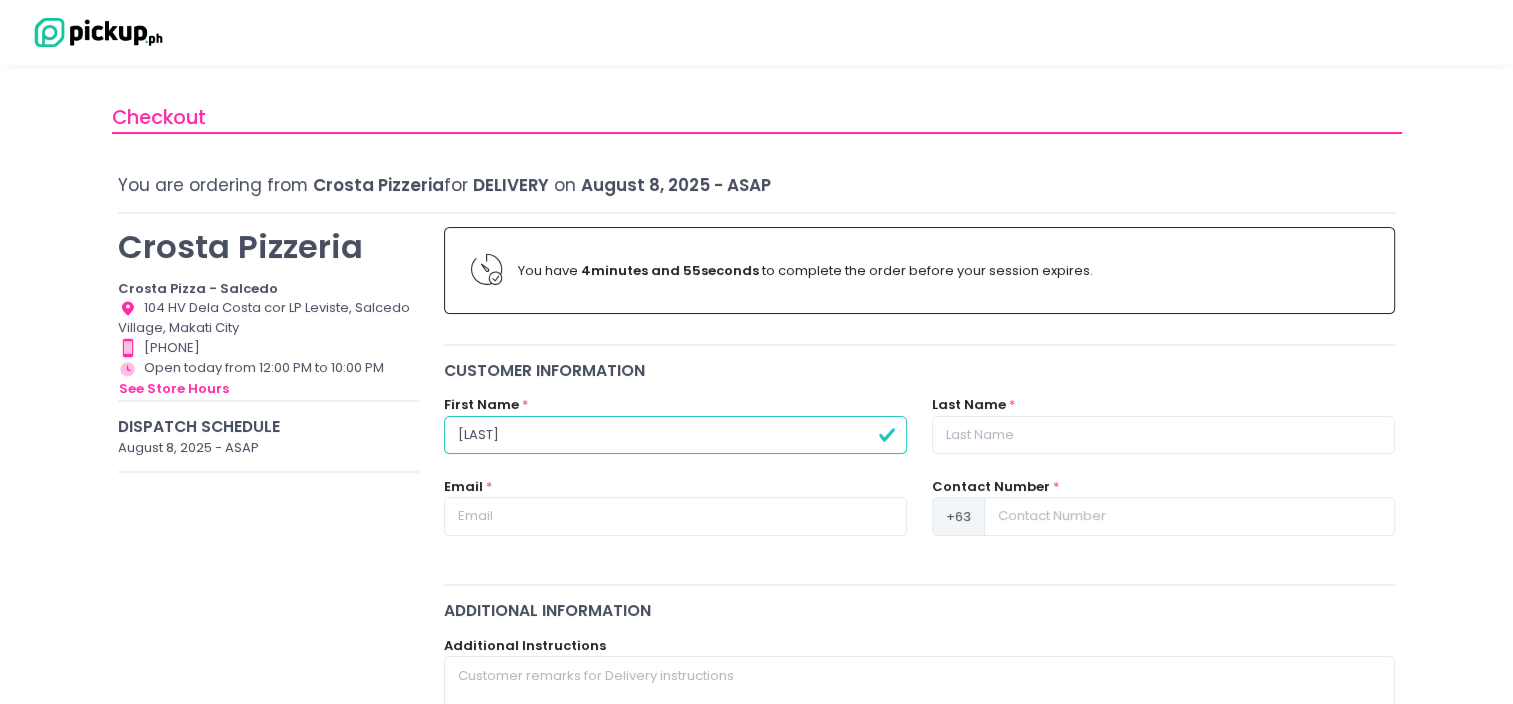 type on "[LAST]" 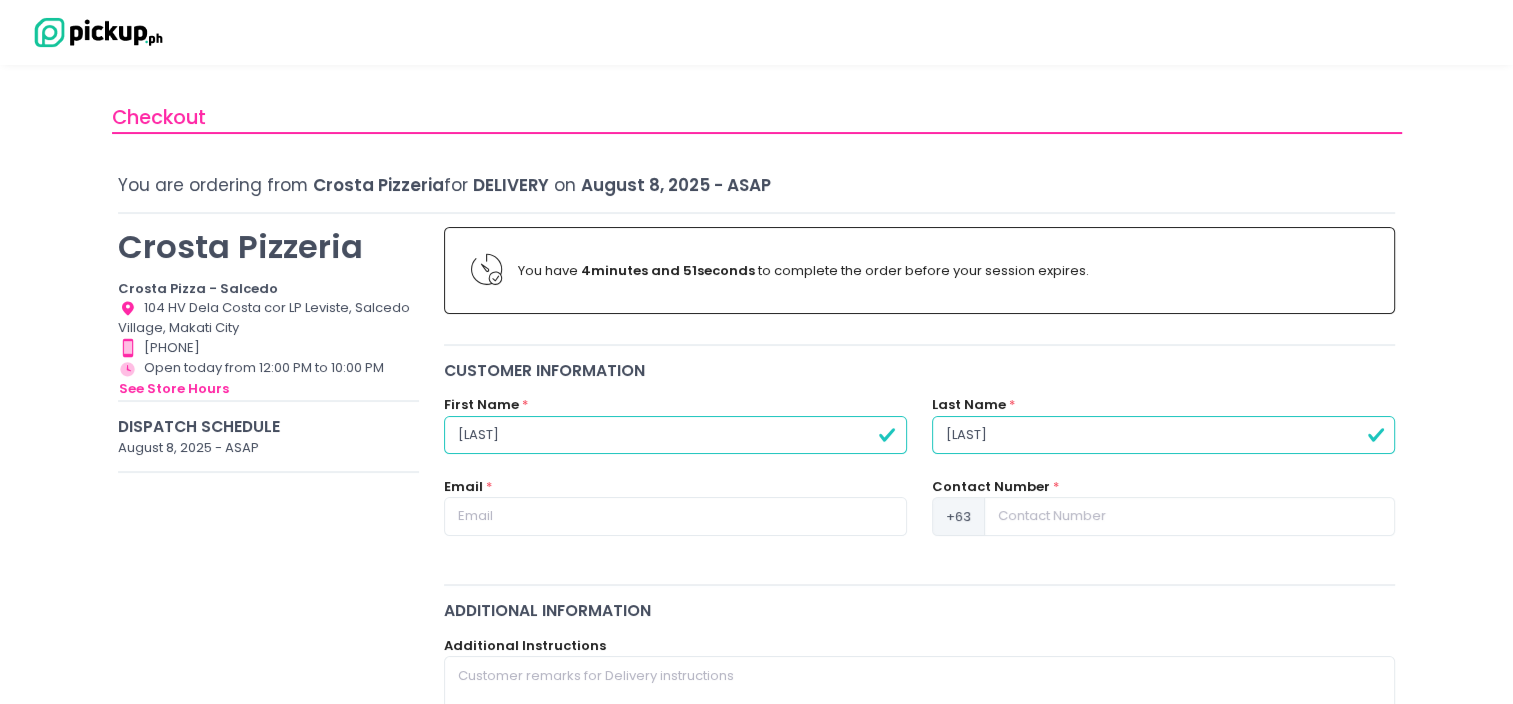 type on "[LAST]" 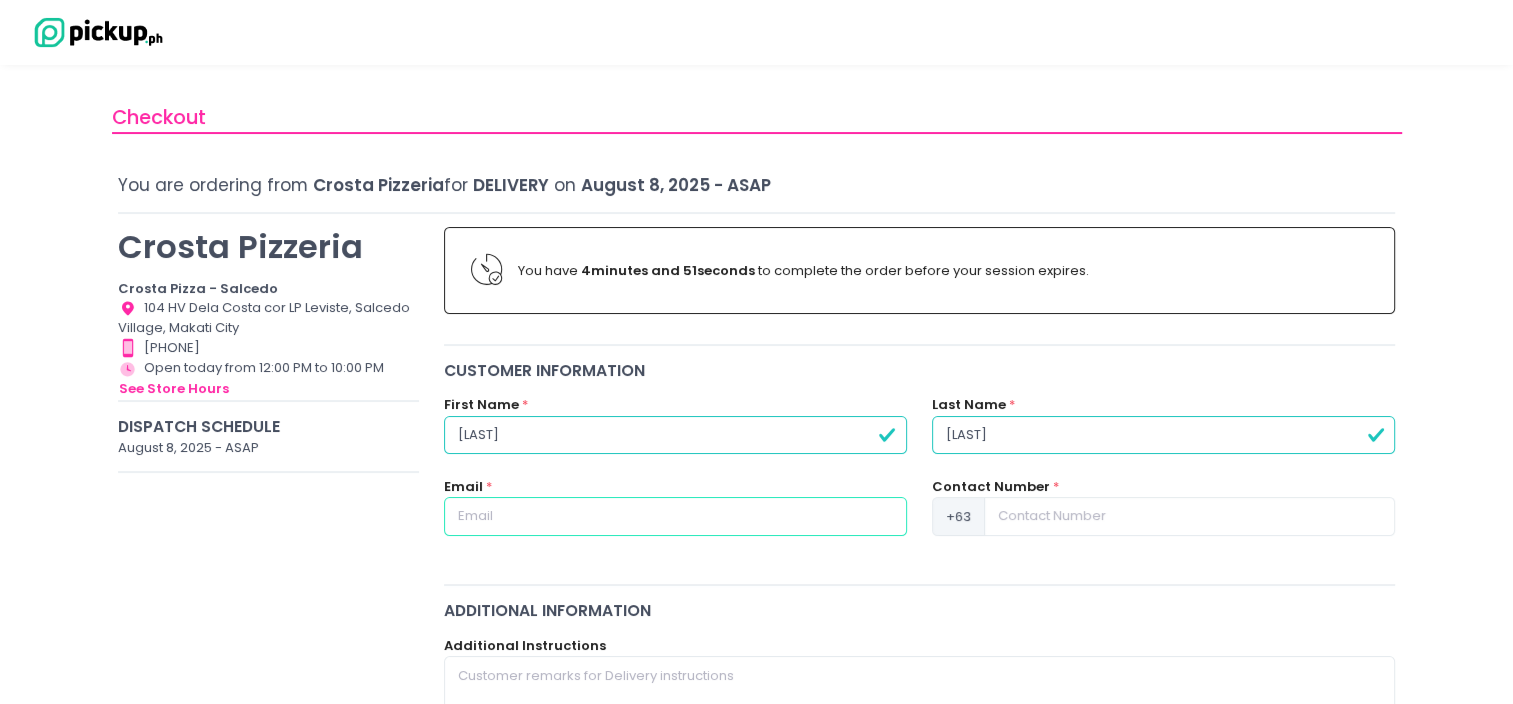 click at bounding box center [675, 516] 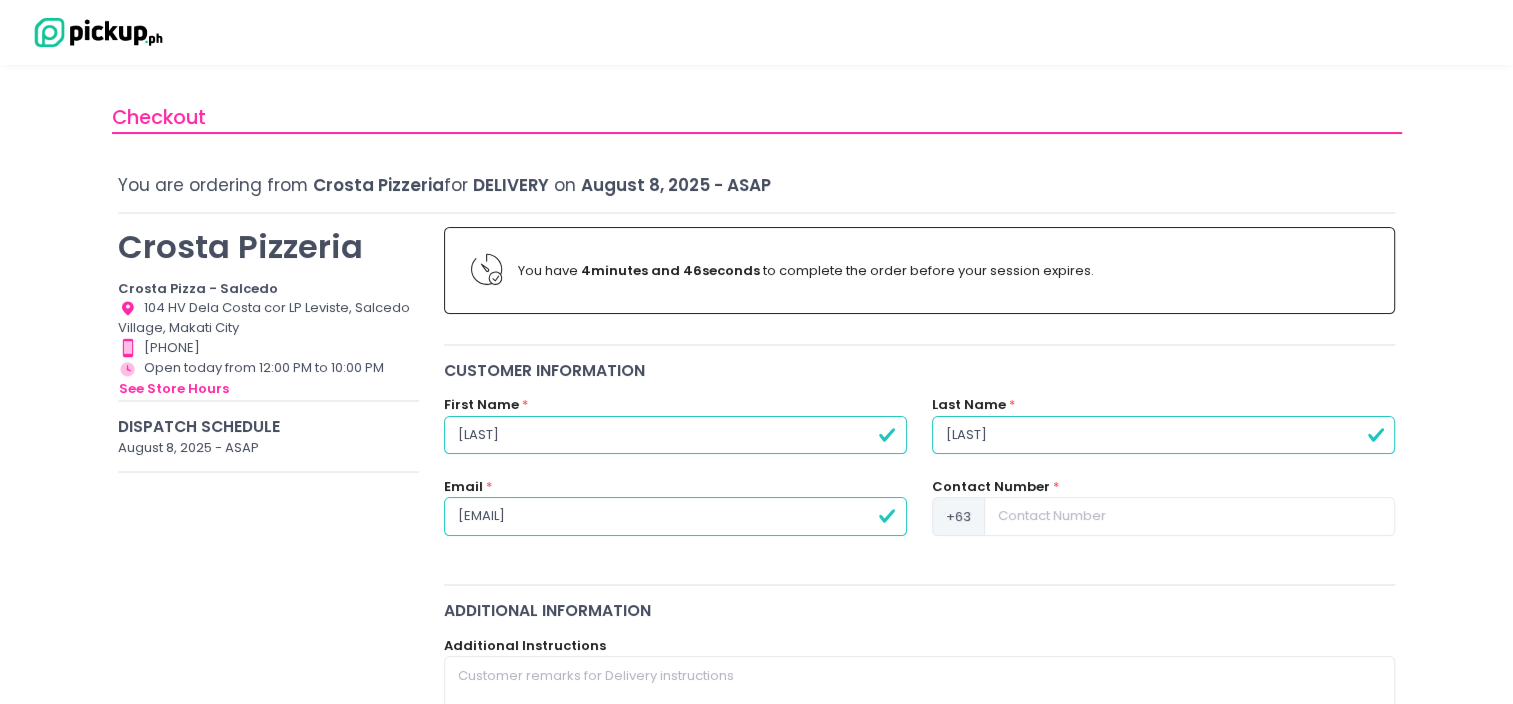 type on "[EMAIL]" 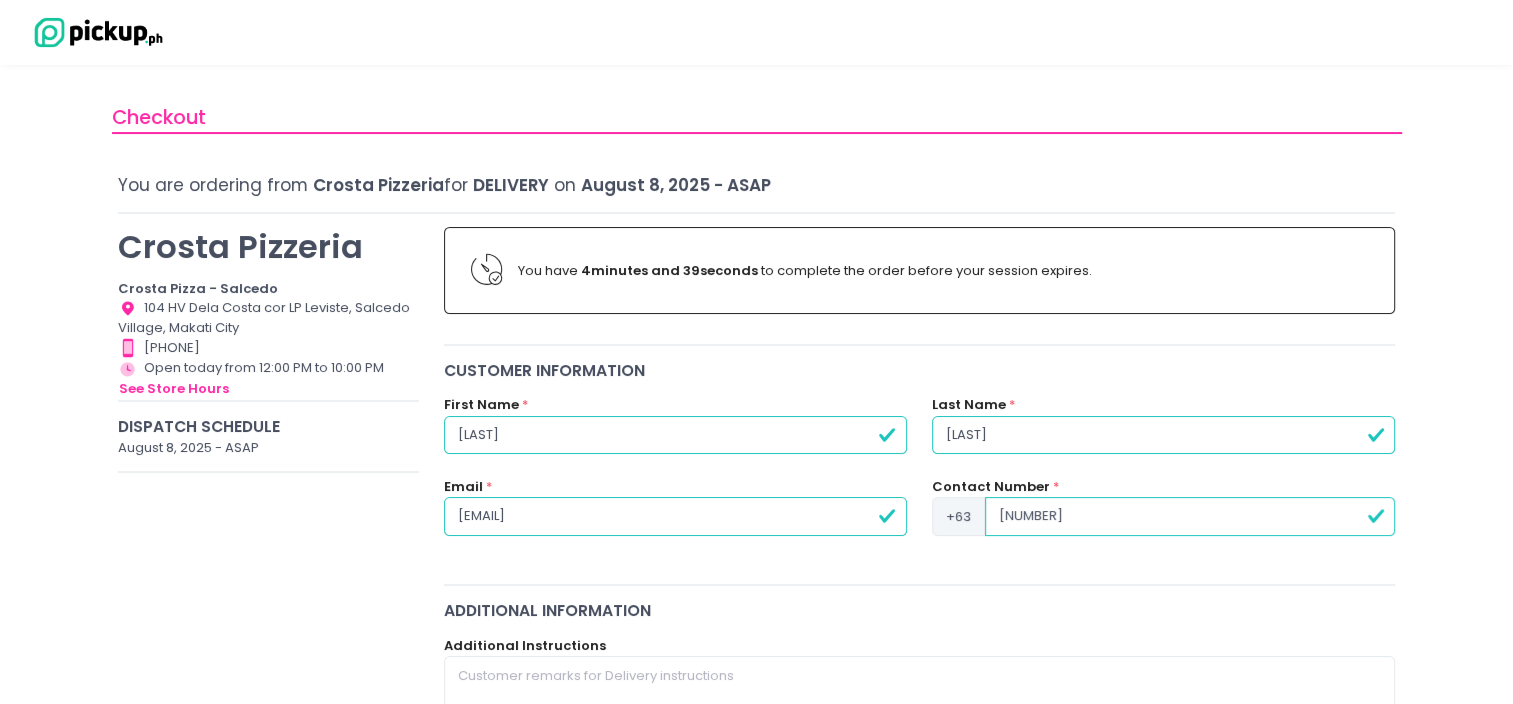 scroll, scrollTop: 218, scrollLeft: 0, axis: vertical 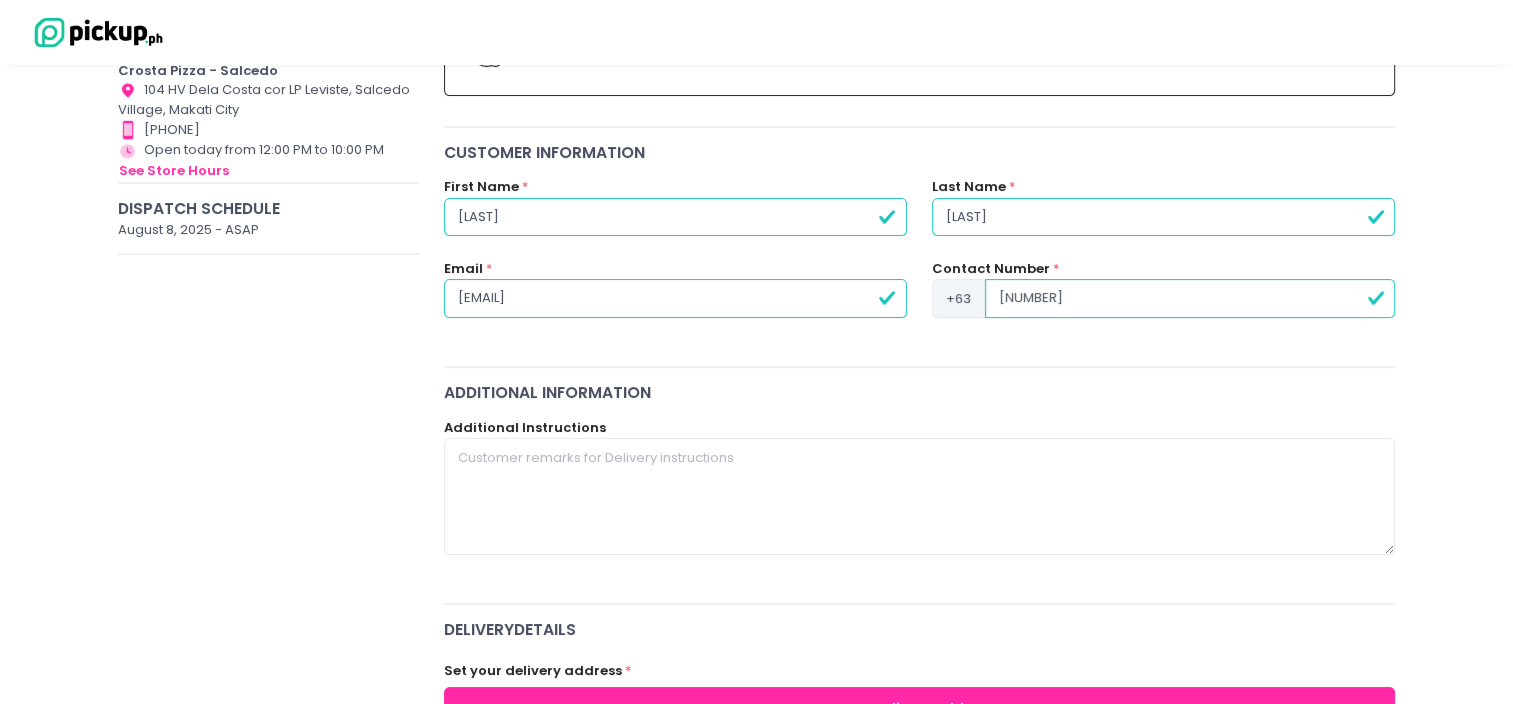 type on "[NUMBER]" 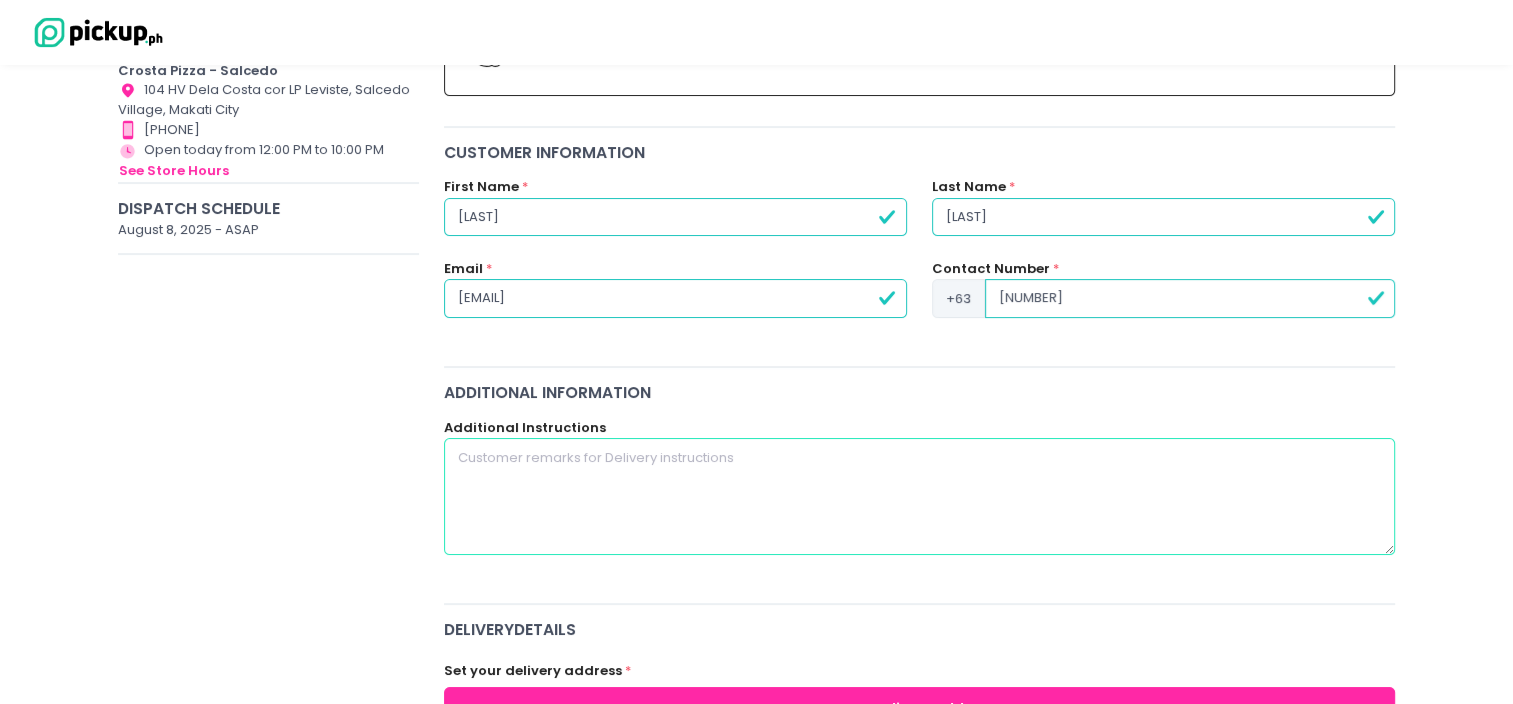 click at bounding box center [920, 496] 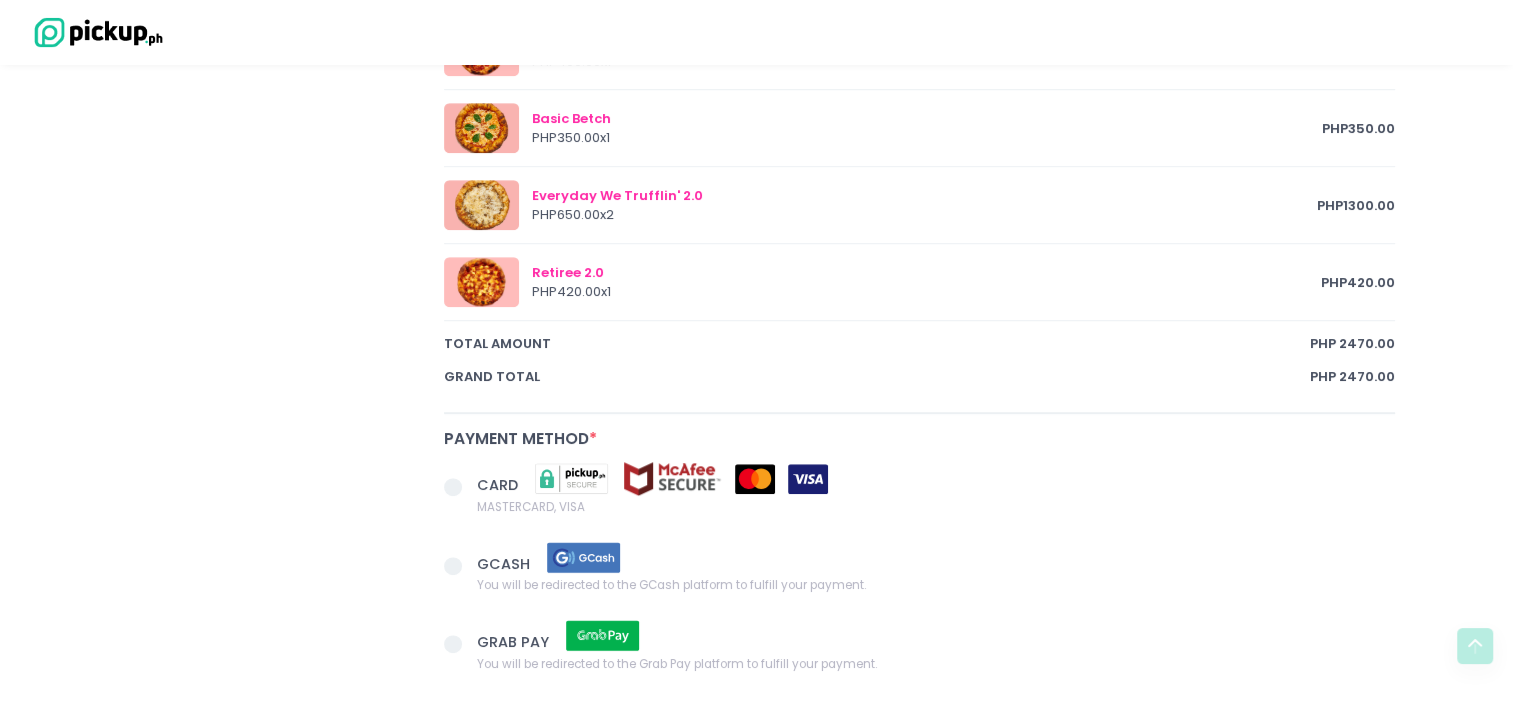 scroll, scrollTop: 1252, scrollLeft: 0, axis: vertical 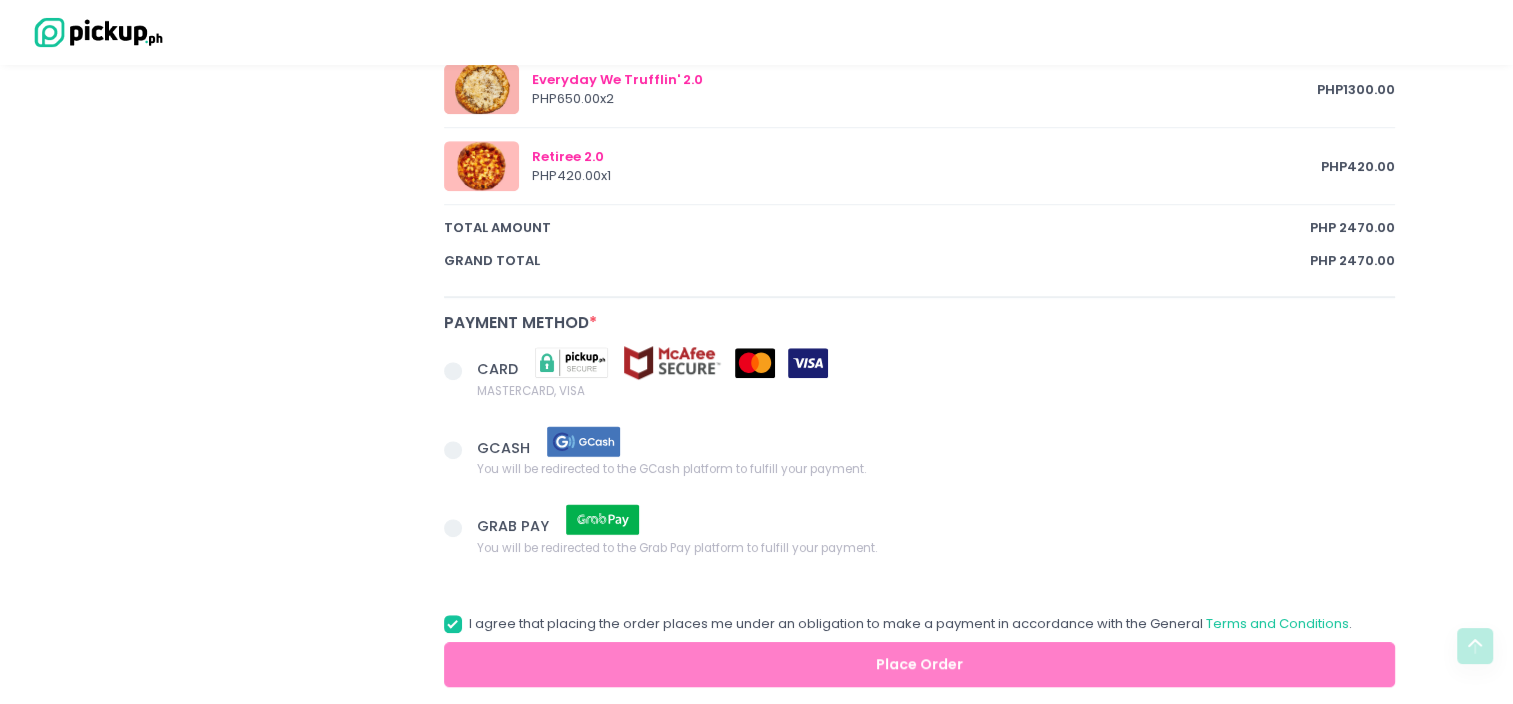 type on "Please issue Official Receipt
STANDARD CHARTERED BANK
000-501-304-000
[STREET], [CITY], [REGION], [COUNTRY]" 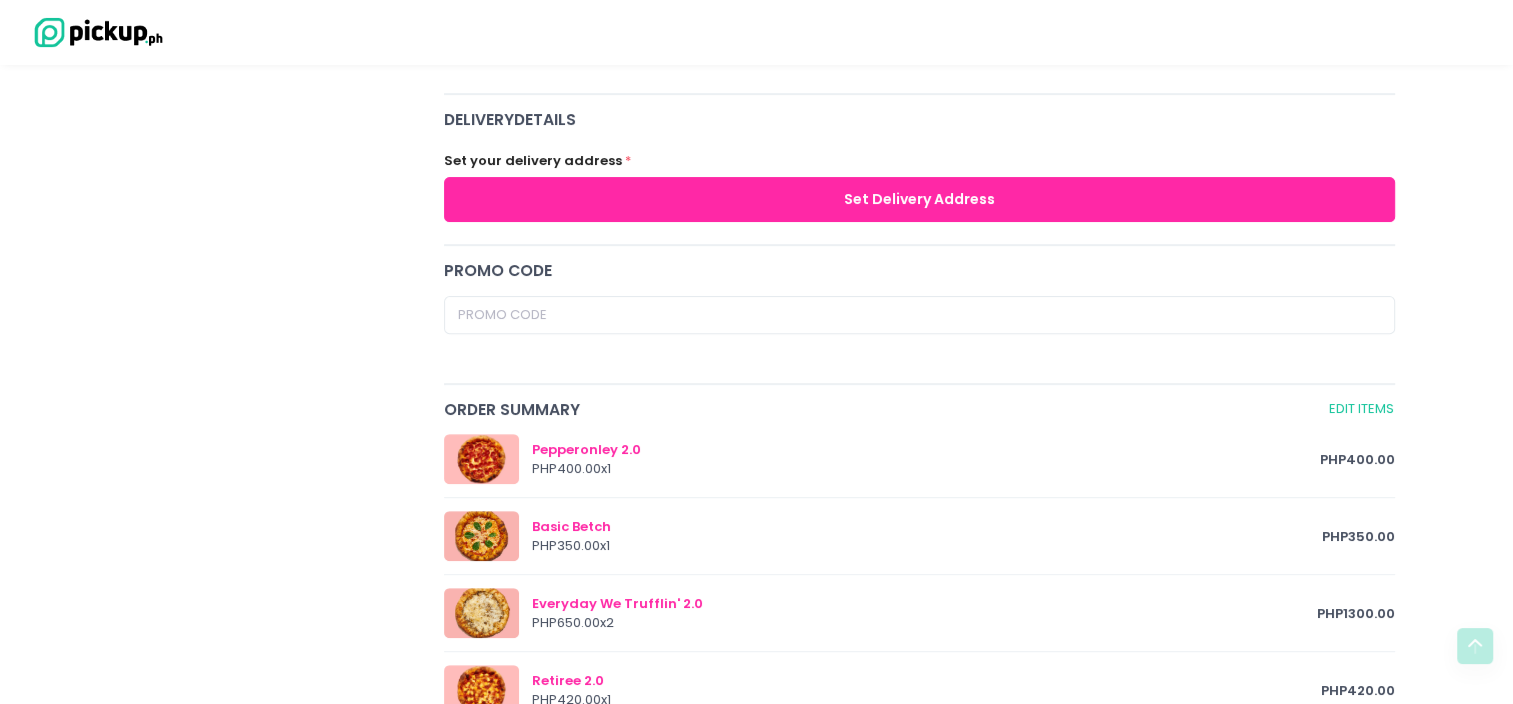 scroll, scrollTop: 728, scrollLeft: 0, axis: vertical 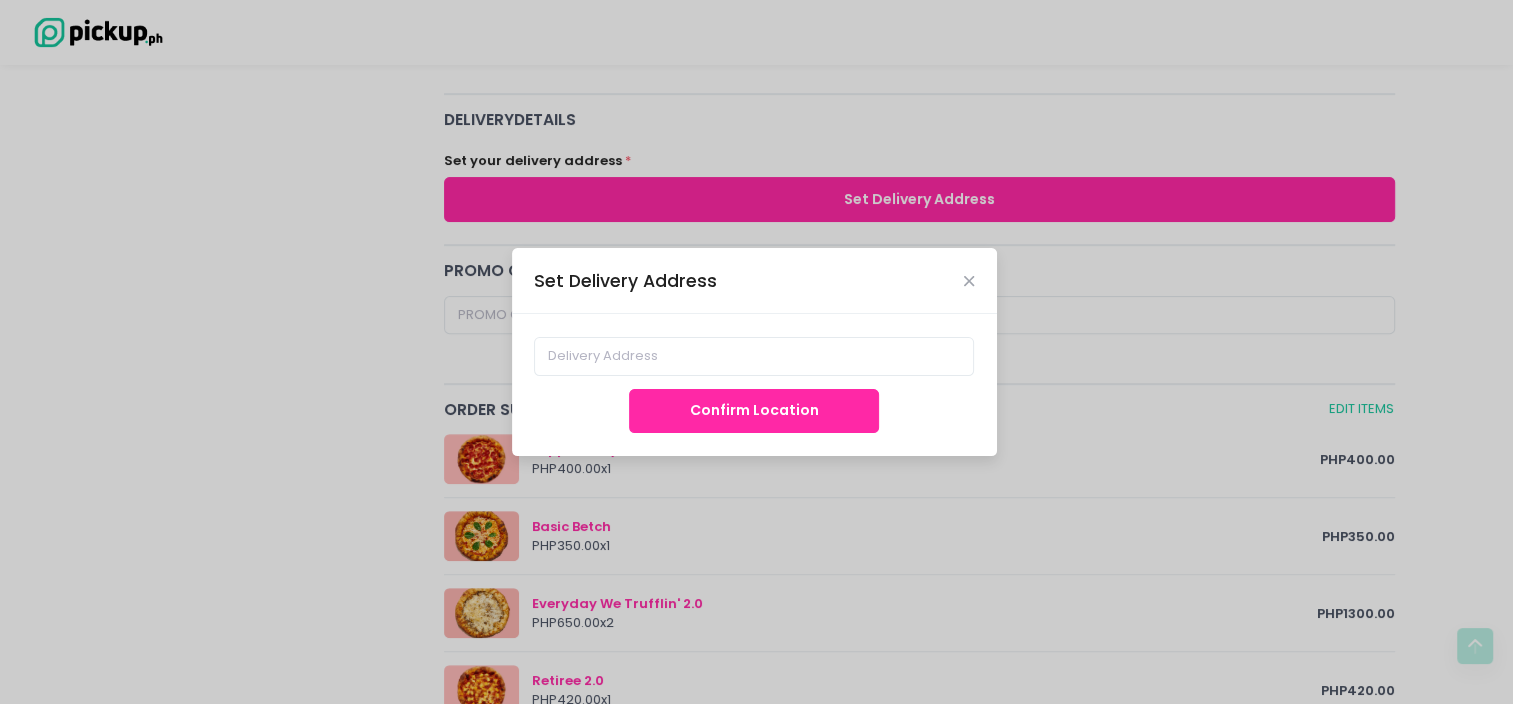 click on "Confirm Location" at bounding box center [754, 411] 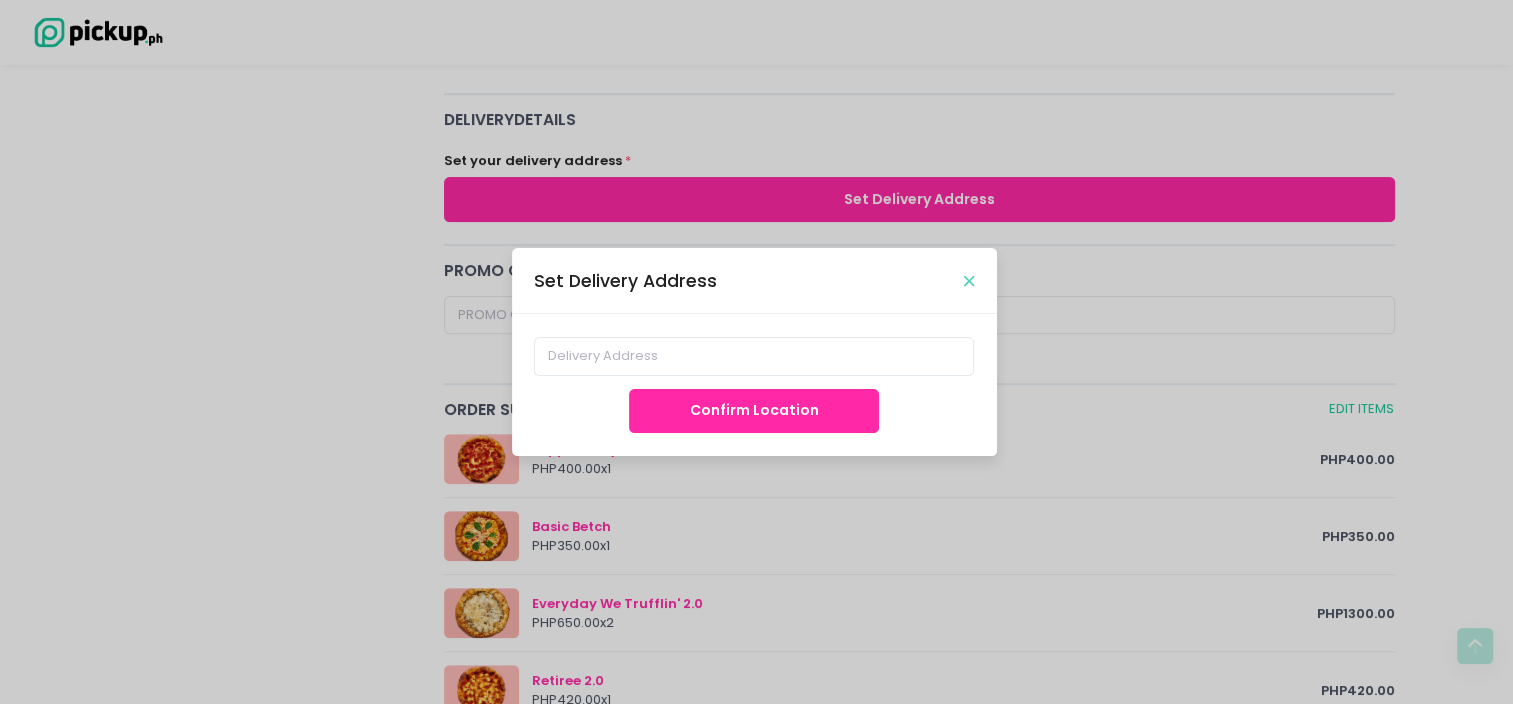 click at bounding box center (969, 281) 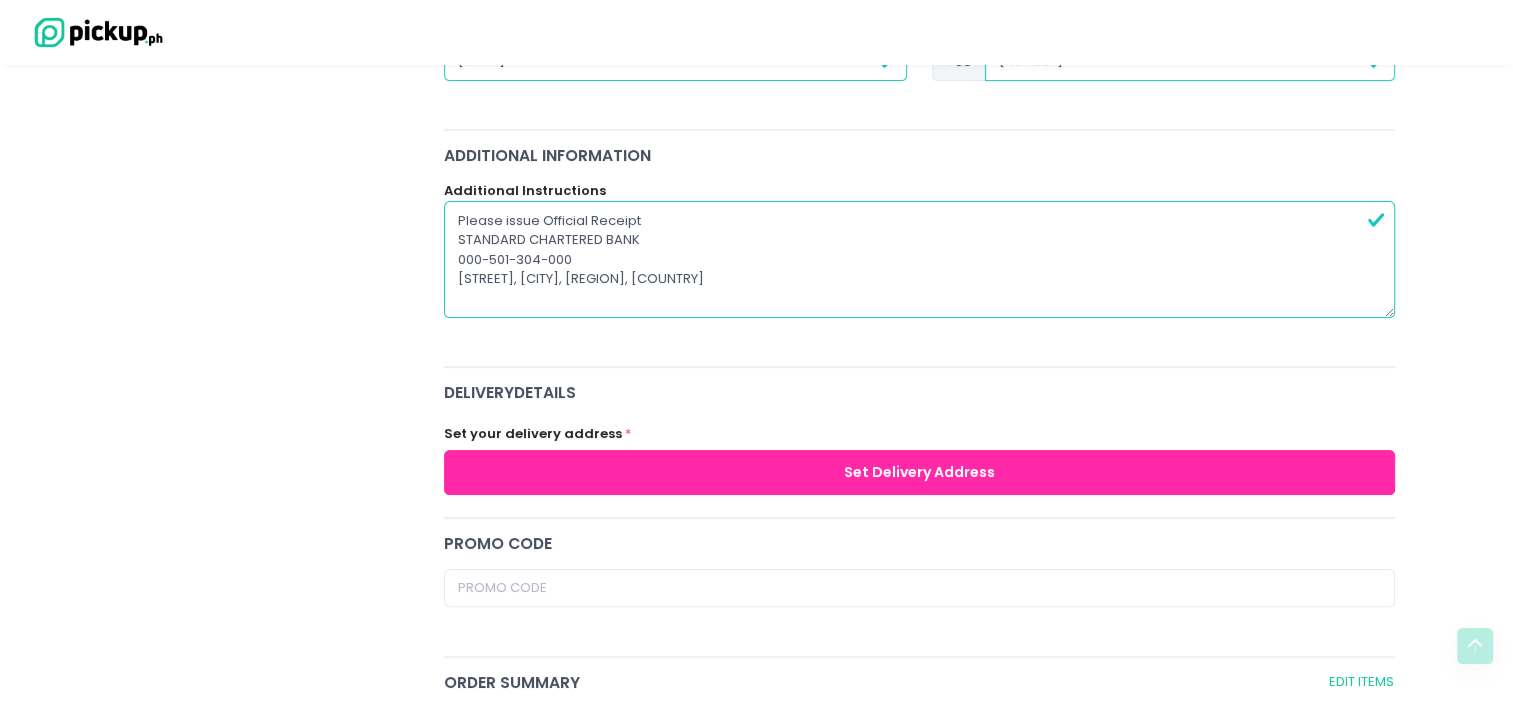 scroll, scrollTop: 456, scrollLeft: 0, axis: vertical 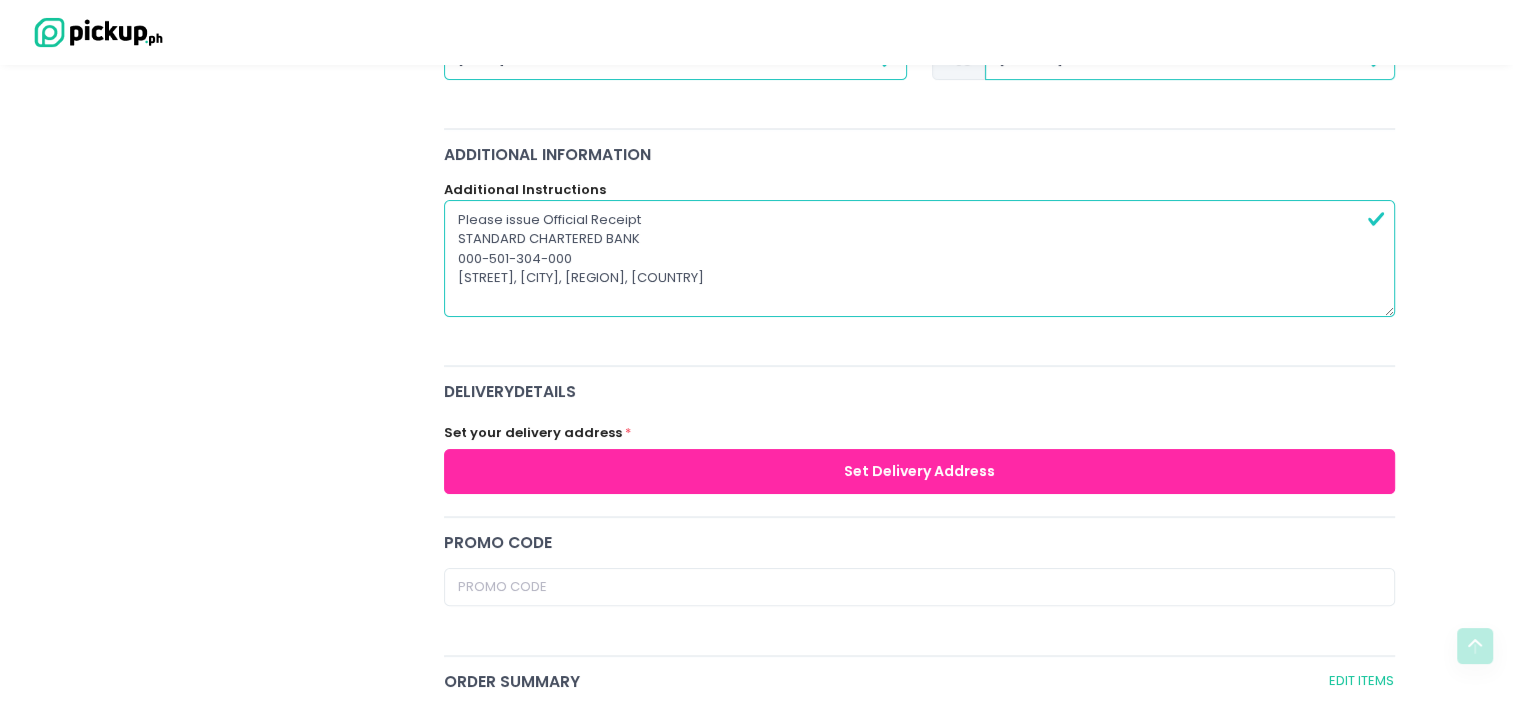 click on "Set Delivery Address" at bounding box center (920, 471) 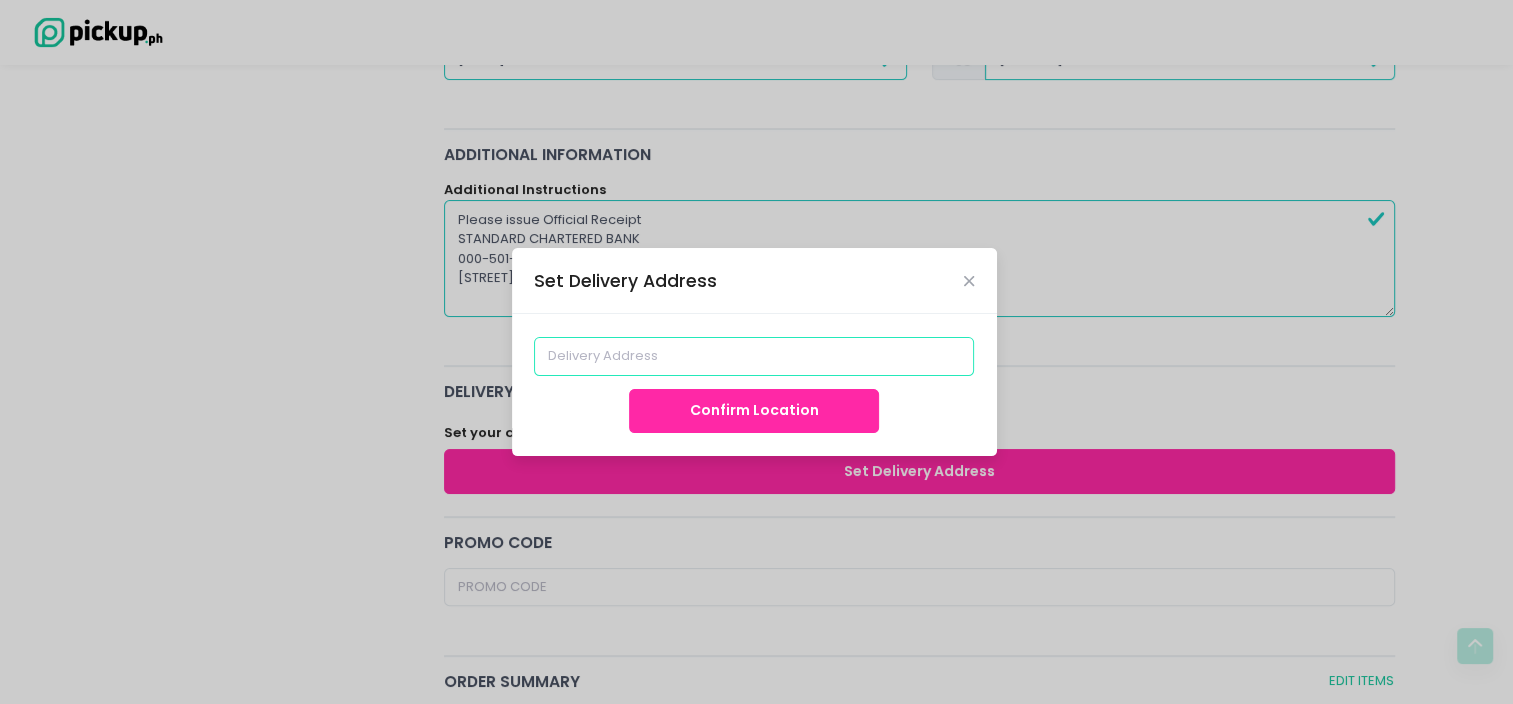 click at bounding box center (754, 356) 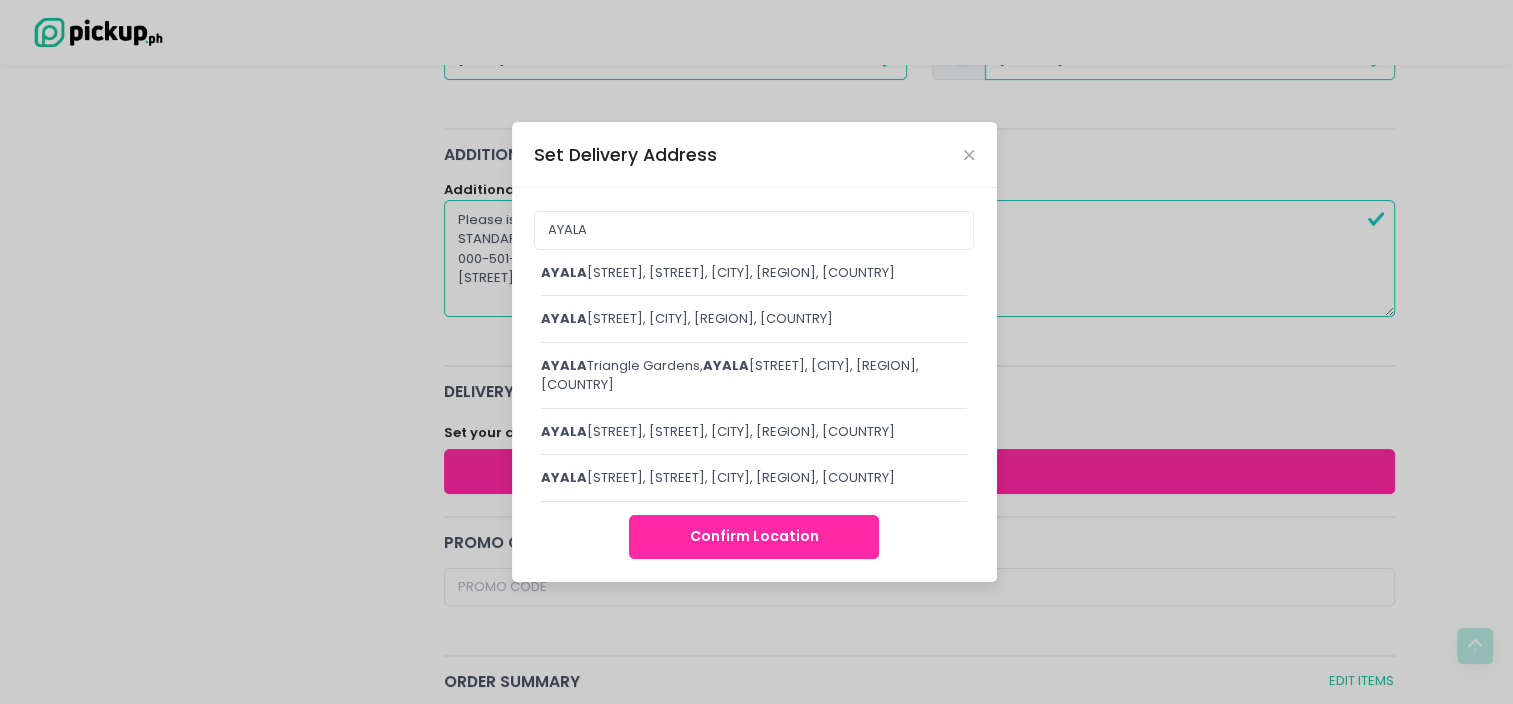 click on "[STREET], [STREET], [CITY], [REGION], [COUNTRY]" at bounding box center [754, 375] 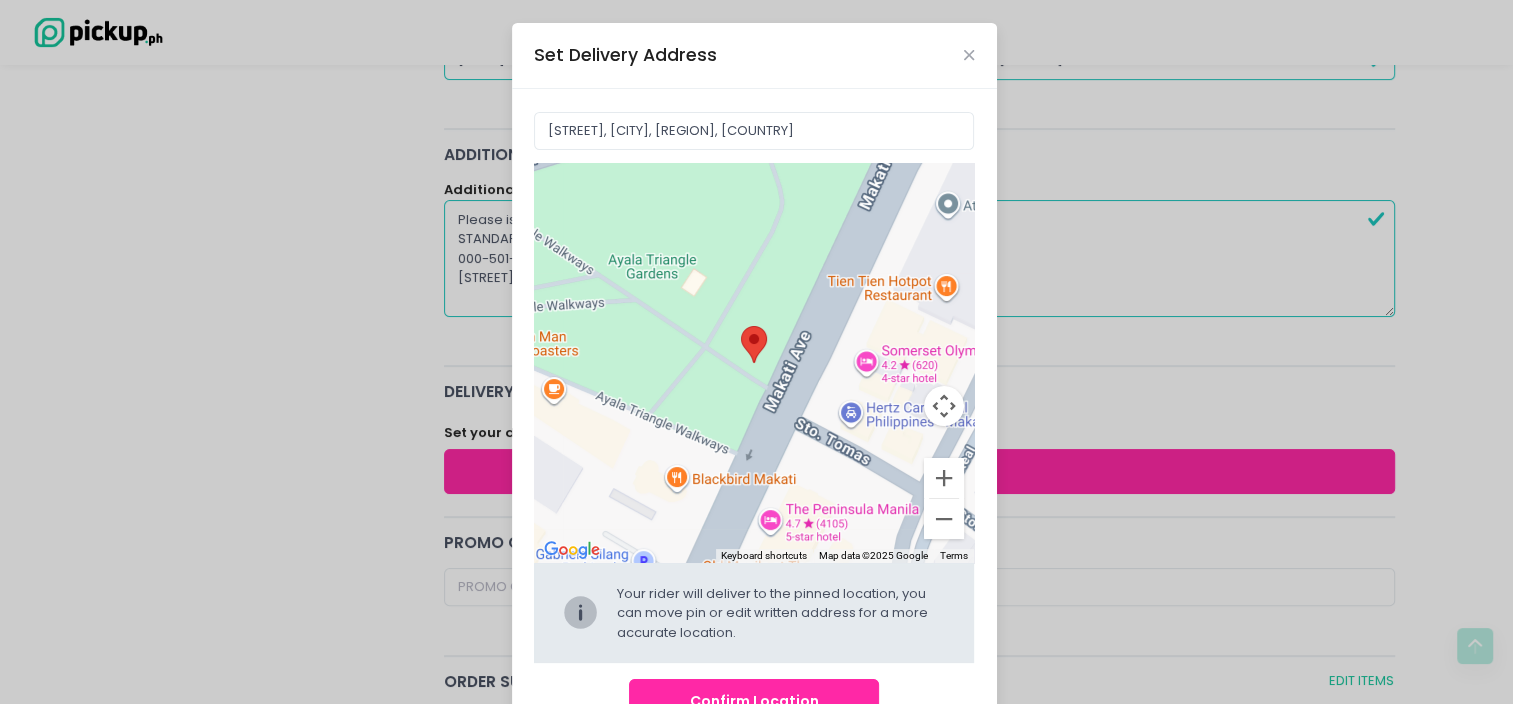 drag, startPoint x: 757, startPoint y: 353, endPoint x: 644, endPoint y: 252, distance: 151.55856 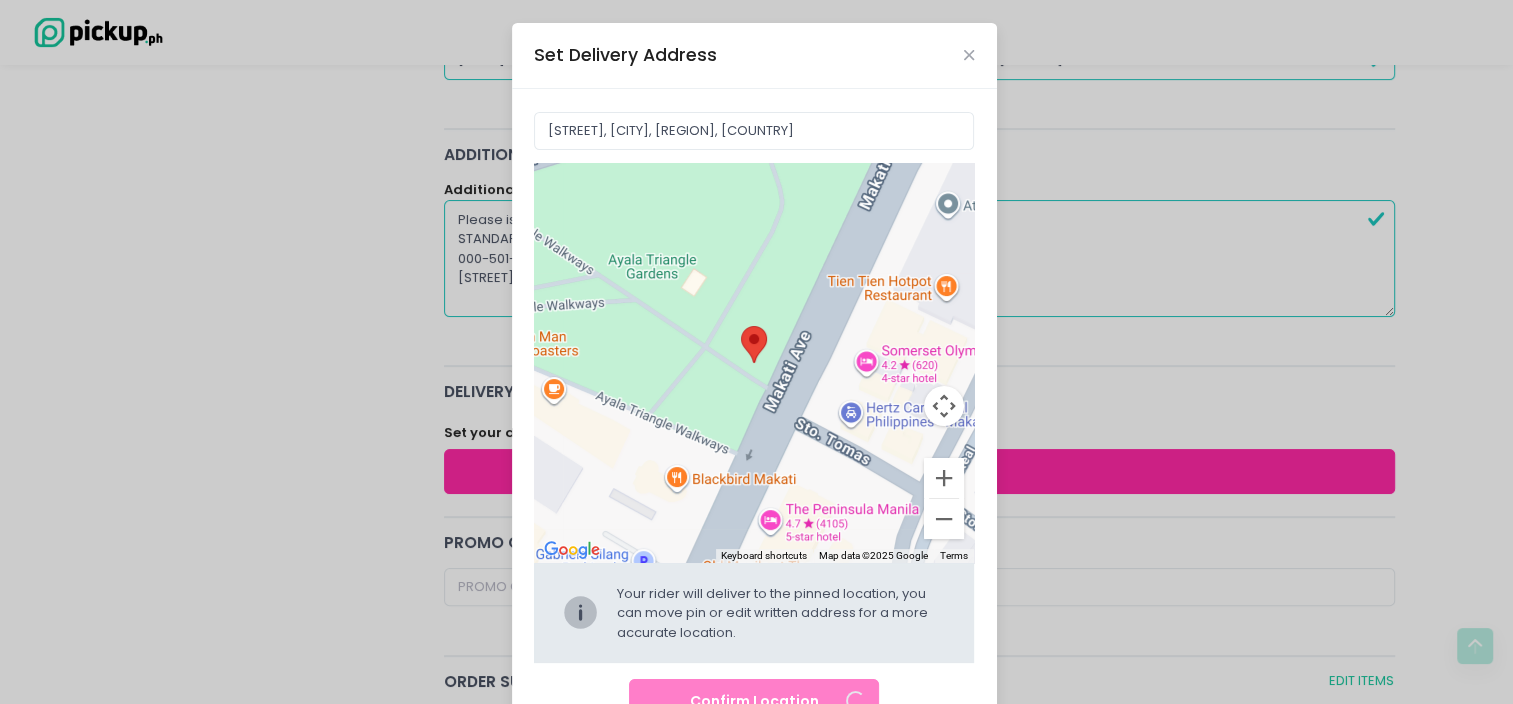 radio on "true" 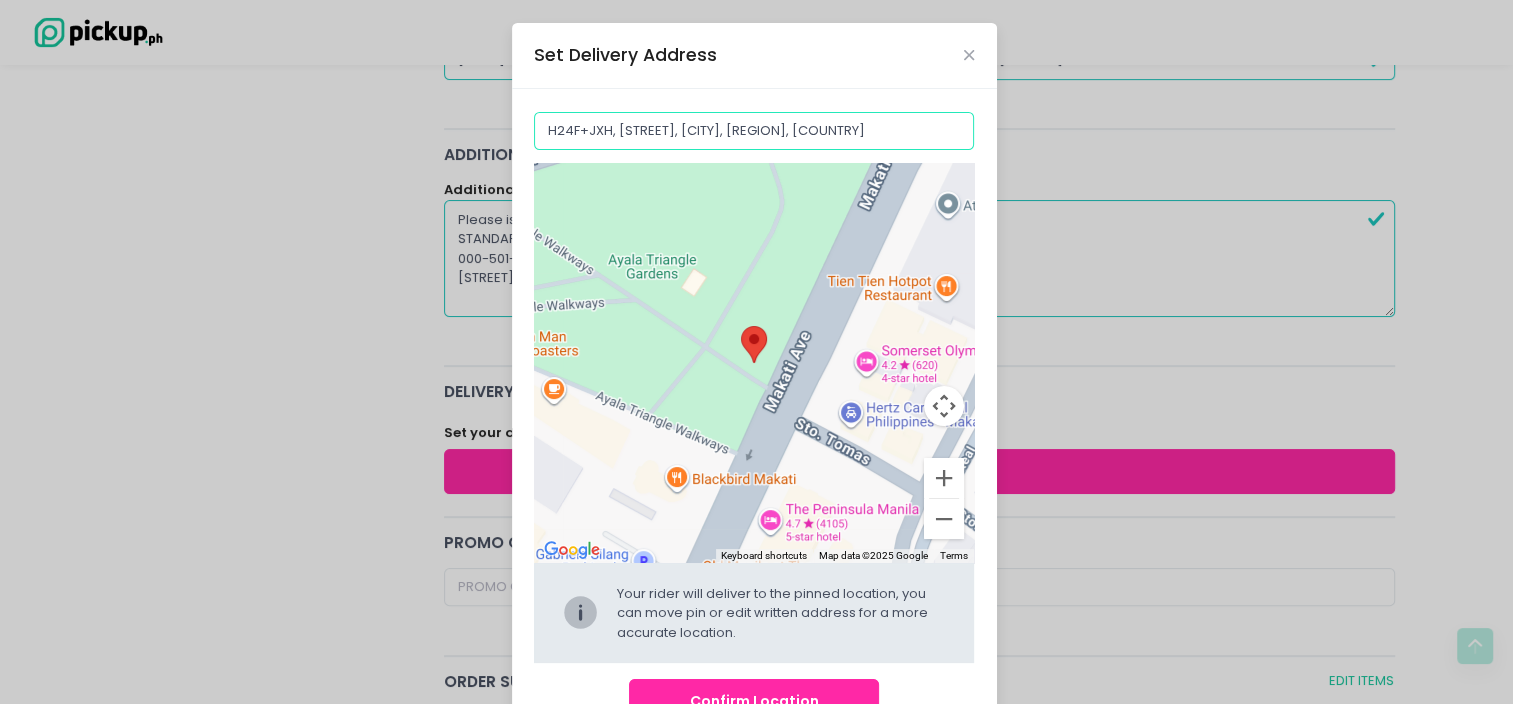 click on "H24F+JXH, [STREET], [CITY], [REGION], [COUNTRY]" at bounding box center [754, 131] 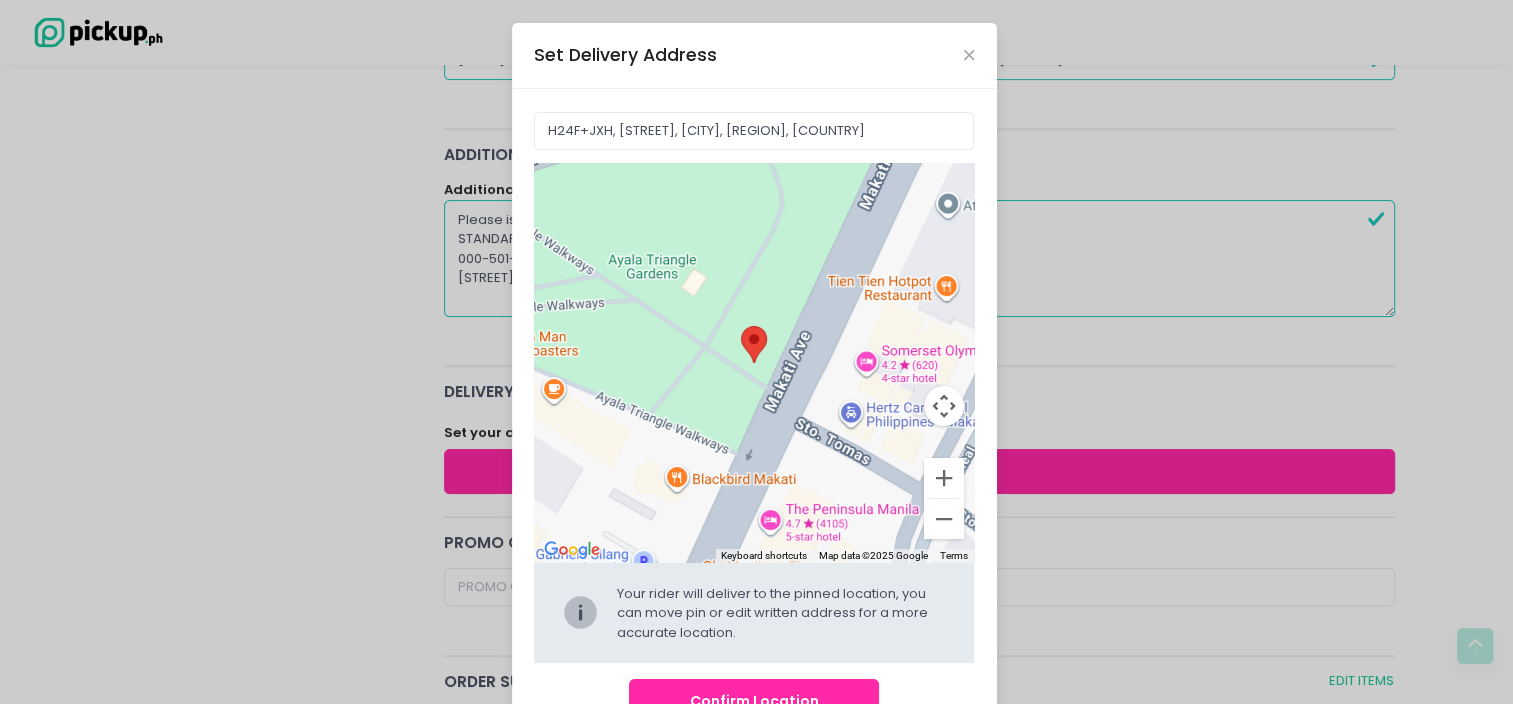 click at bounding box center [754, 344] 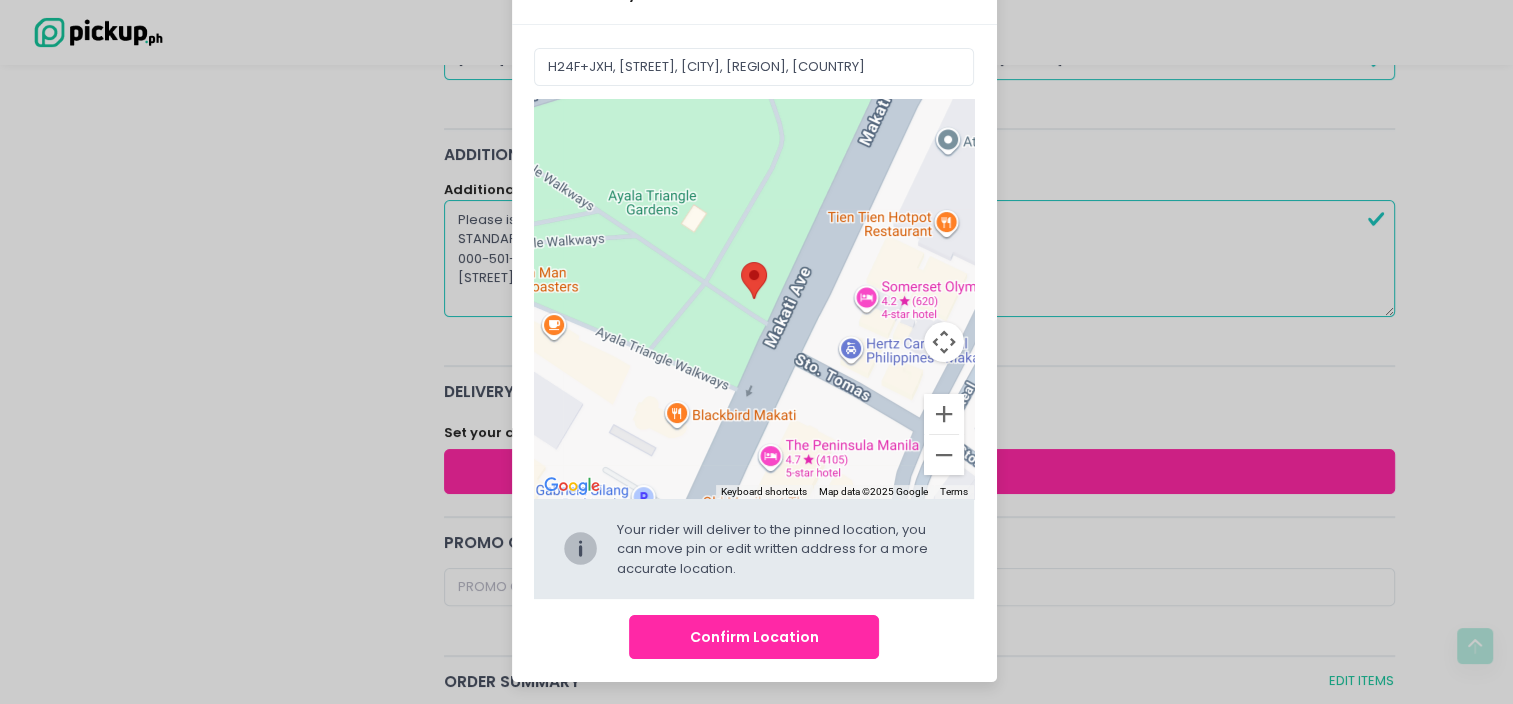 click on "Confirm Location" at bounding box center [754, 637] 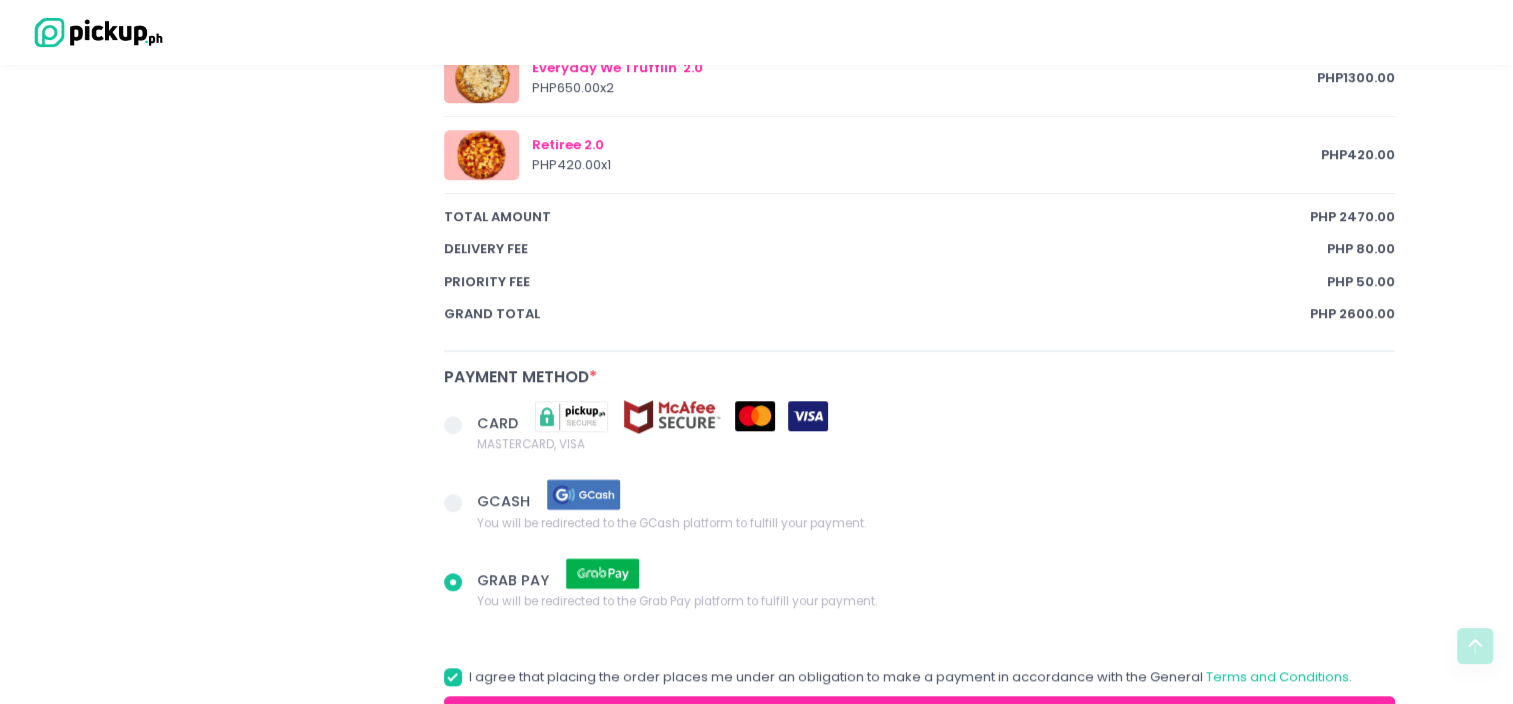 scroll, scrollTop: 1498, scrollLeft: 0, axis: vertical 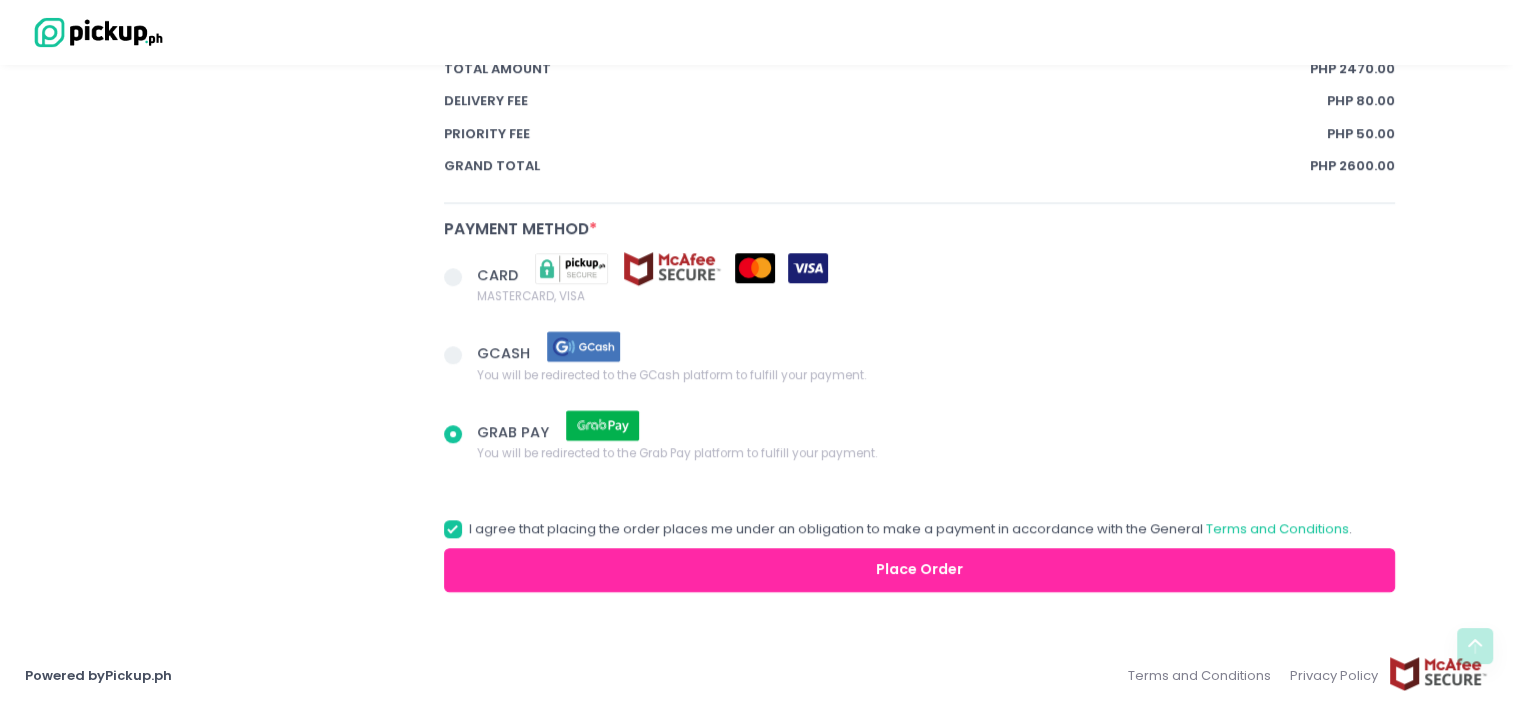 click on "Place Order" at bounding box center [920, 570] 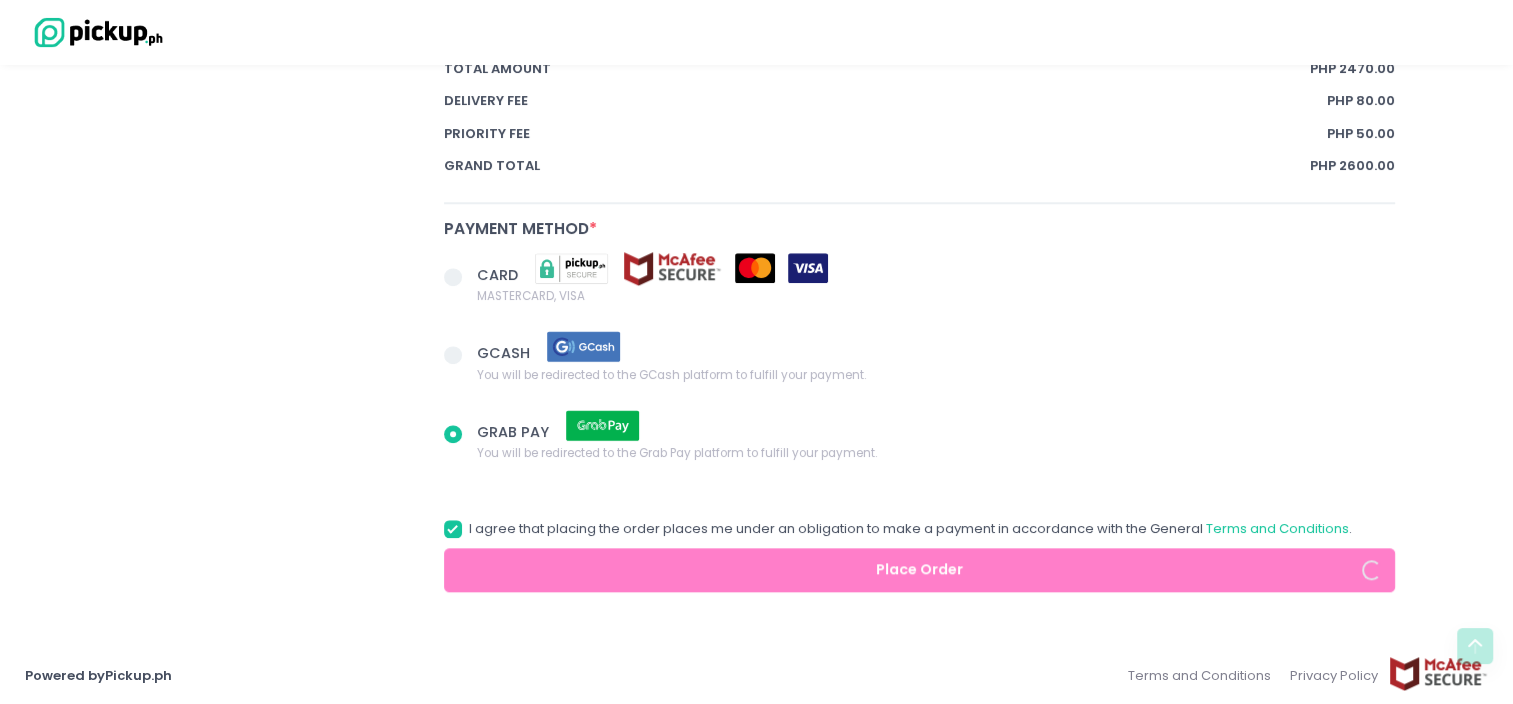radio on "true" 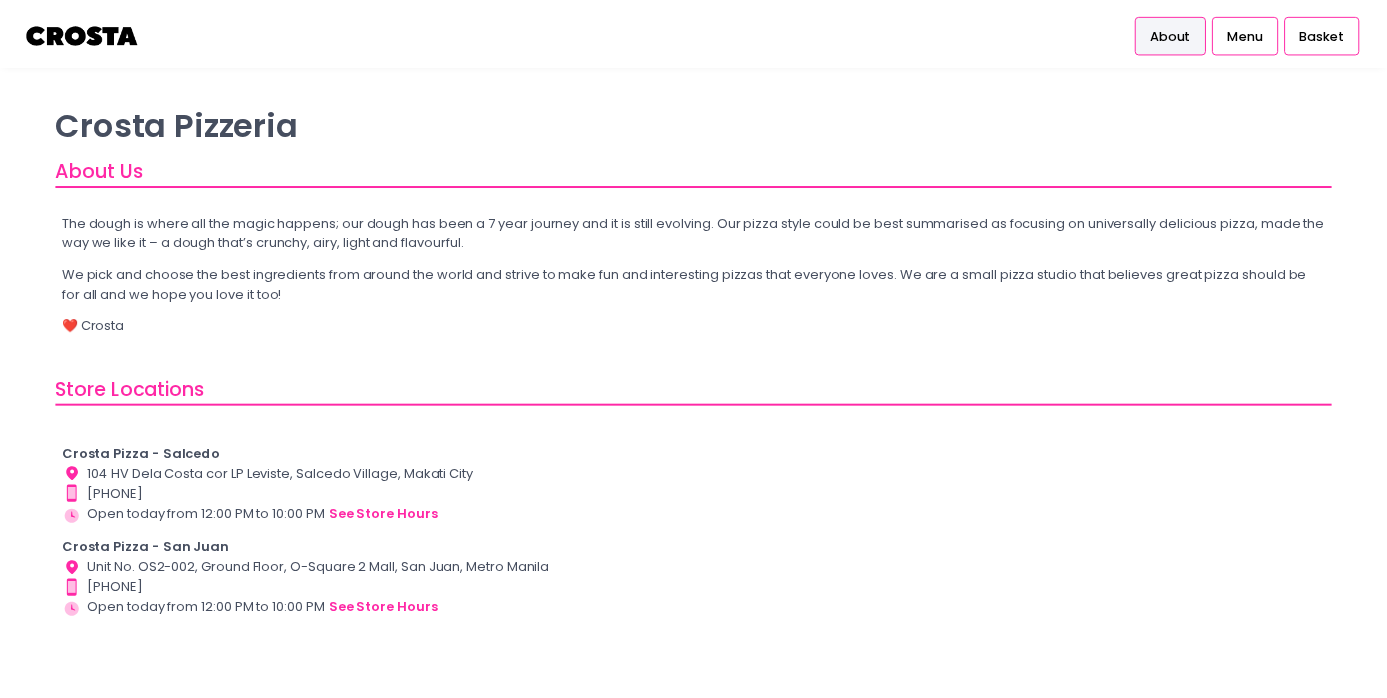 scroll, scrollTop: 0, scrollLeft: 0, axis: both 